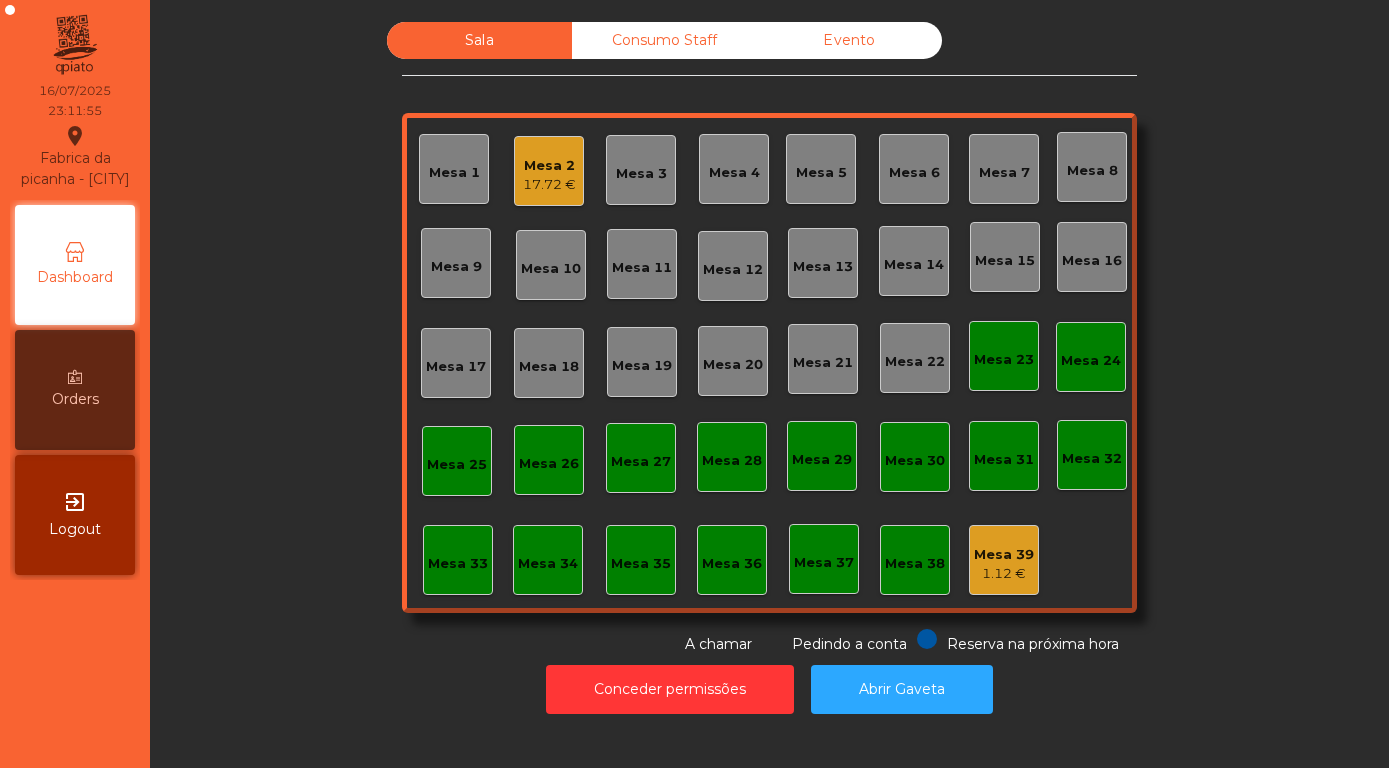 scroll, scrollTop: 0, scrollLeft: 0, axis: both 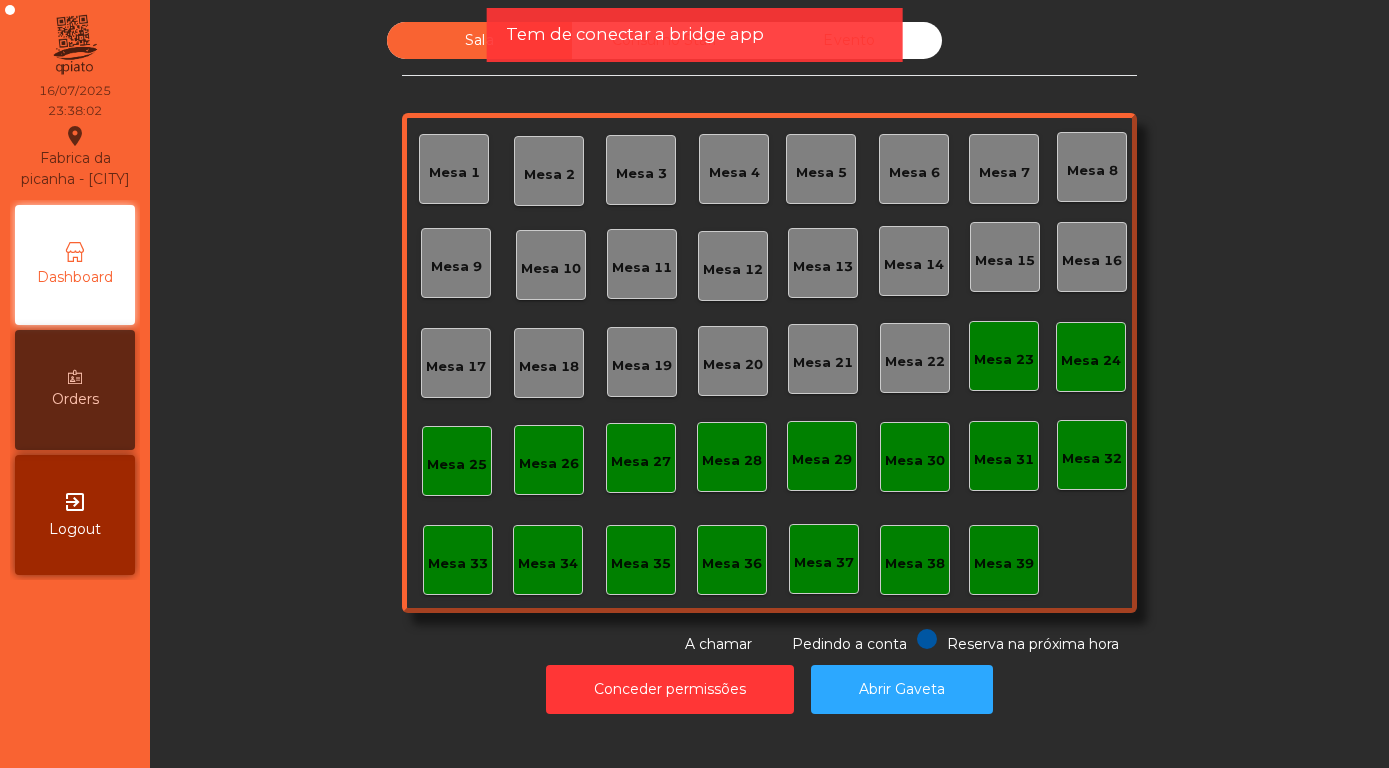 click on "Sala   Consumo Staff   Evento   Mesa 1   Mesa 2   Mesa 3   Mesa 4   Mesa 5   Mesa 6   Mesa 7   Mesa 8   Mesa 9   Mesa 10   Mesa 11   Mesa 12   Mesa 13   Mesa 14   Mesa 15   Mesa 16   Mesa 17   Mesa 18   Mesa 19   Mesa 20   Mesa 21   Mesa 22   Mesa 23   Mesa 24   Mesa 25   Mesa 26   Mesa 27   Mesa 28   Mesa 29   Mesa 30   Mesa 31   Mesa 32   Mesa 33   Mesa 34   Mesa 35   Mesa 36   Mesa 37   Mesa 38   Mesa 39  Reserva na próxima hora Pedindo a conta A chamar" 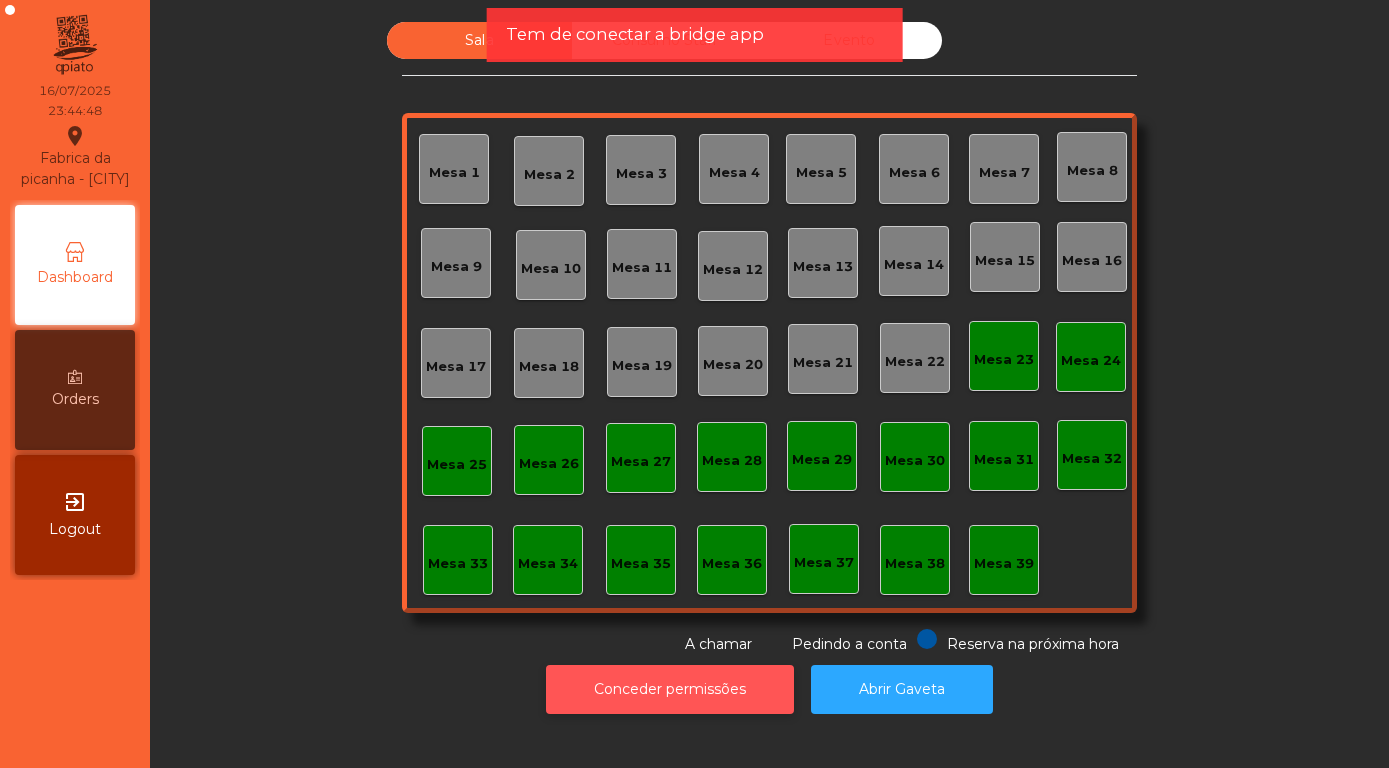 click on "Conceder permissões" 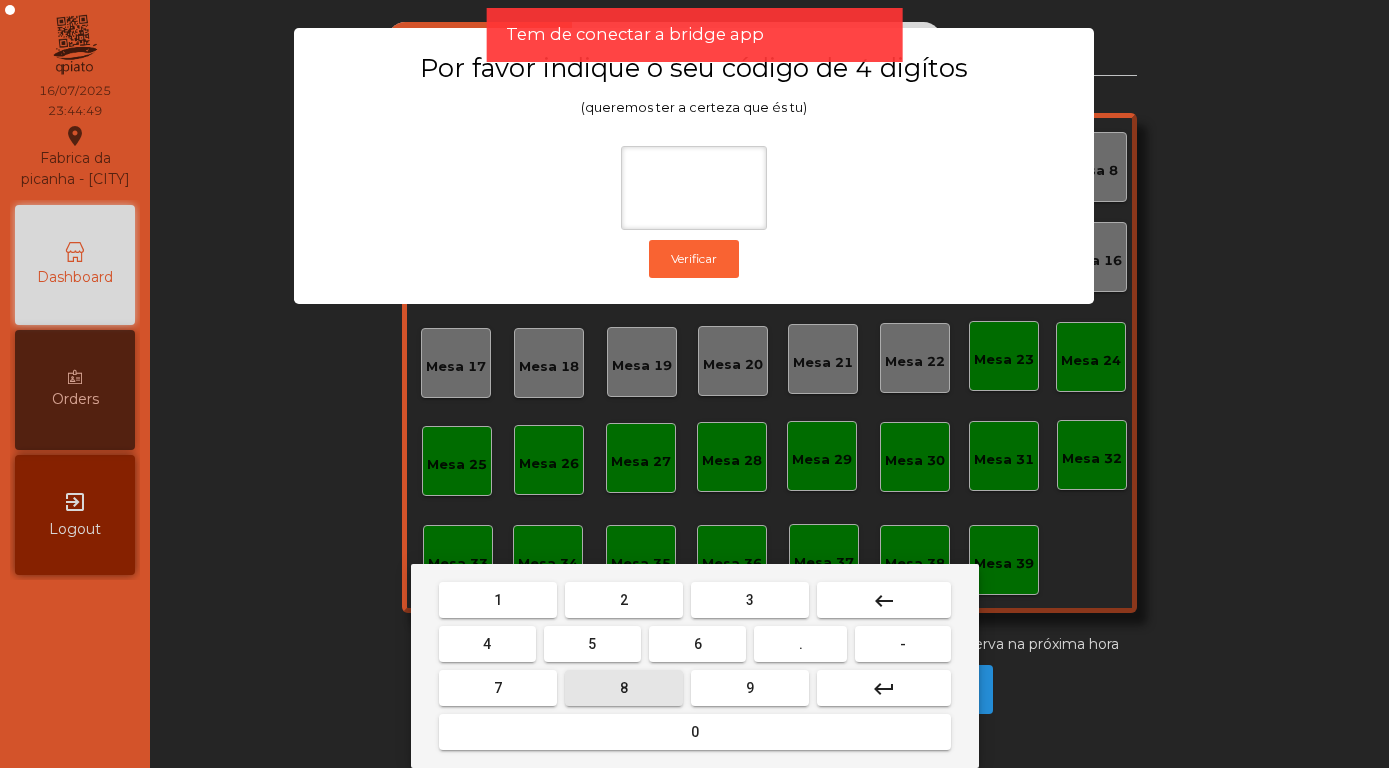 click on "8" at bounding box center (624, 688) 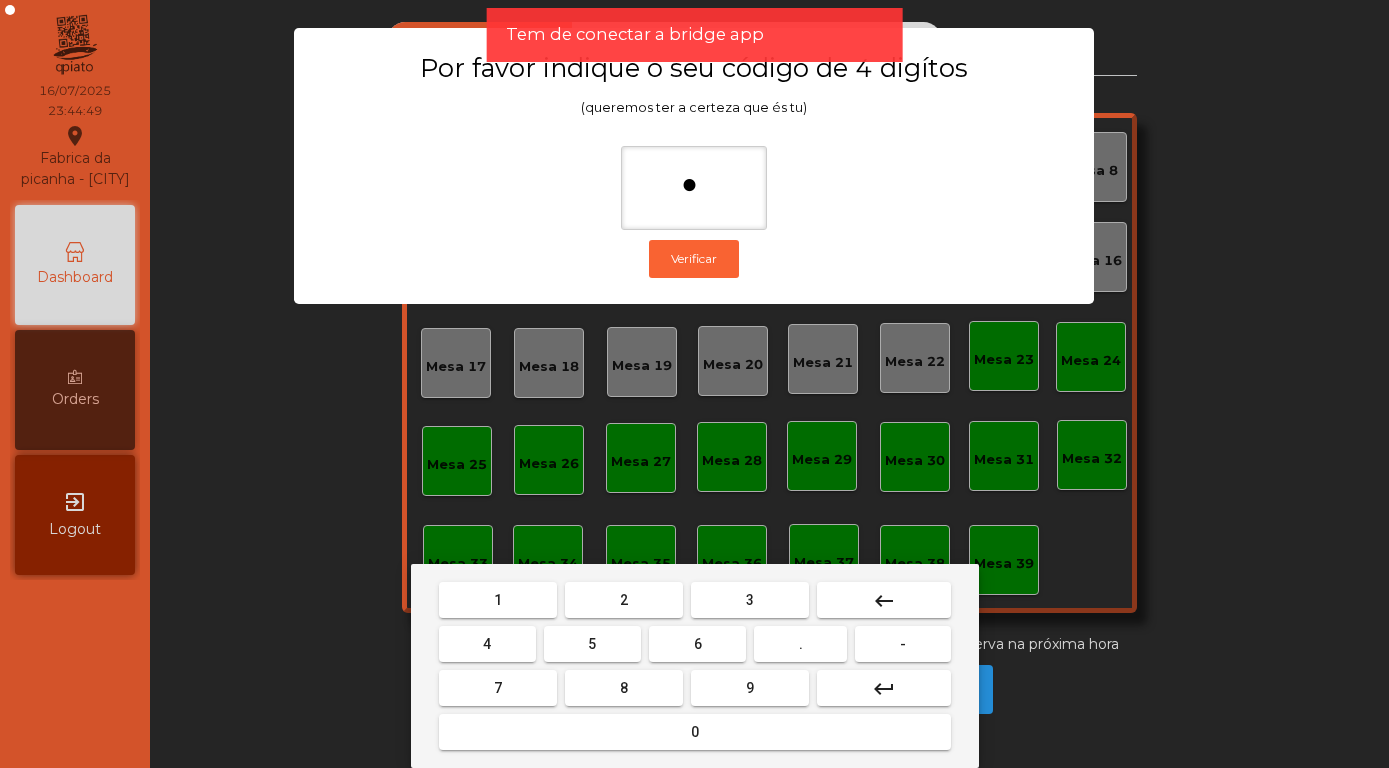 click on "4" at bounding box center [487, 644] 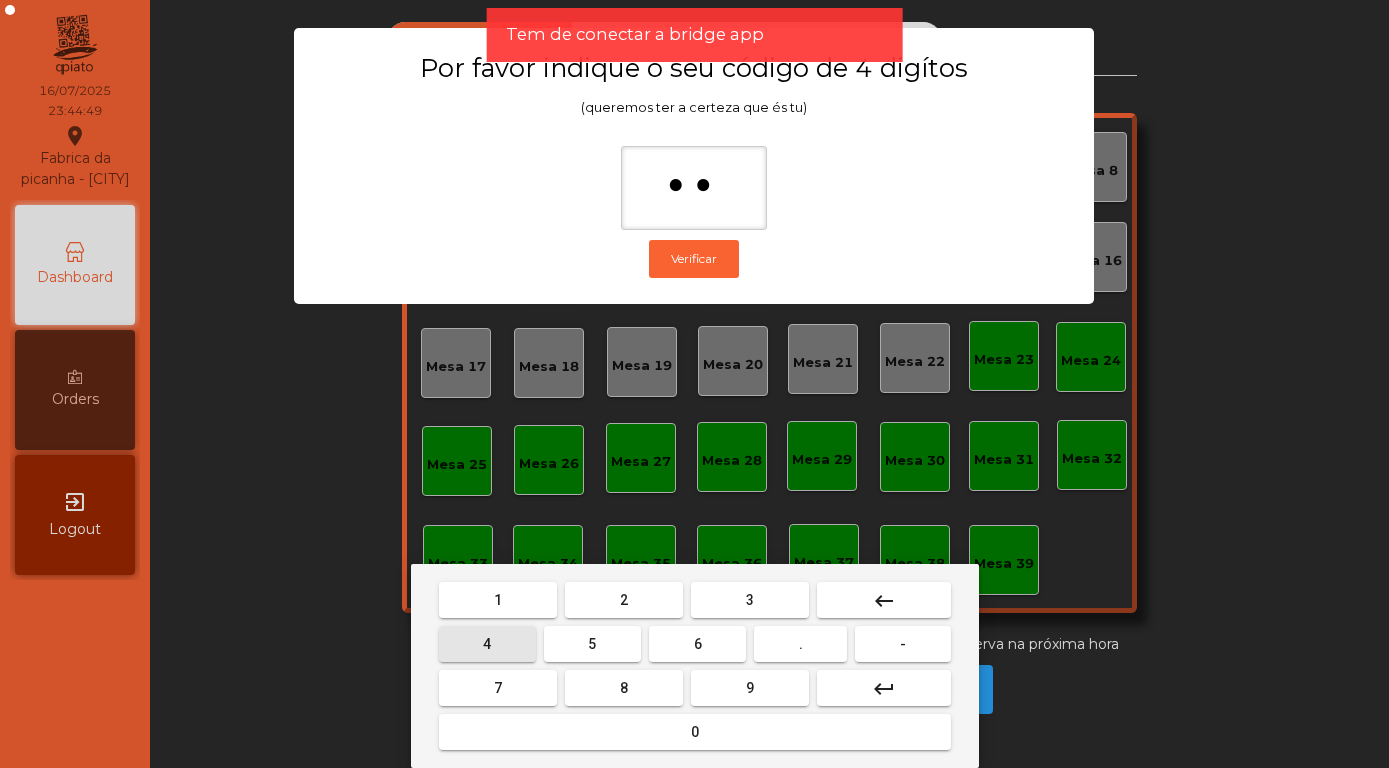 click on "5" at bounding box center (592, 644) 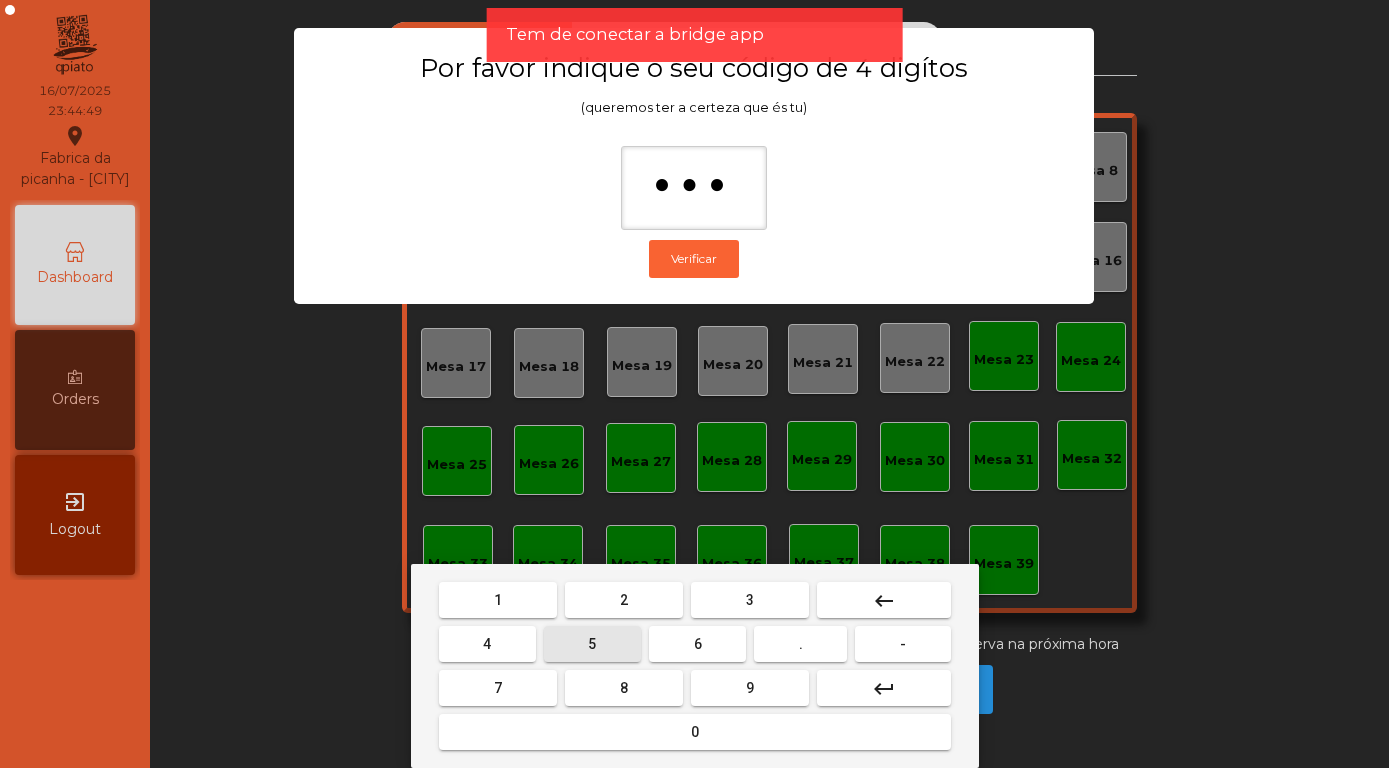 click on "7" at bounding box center (498, 688) 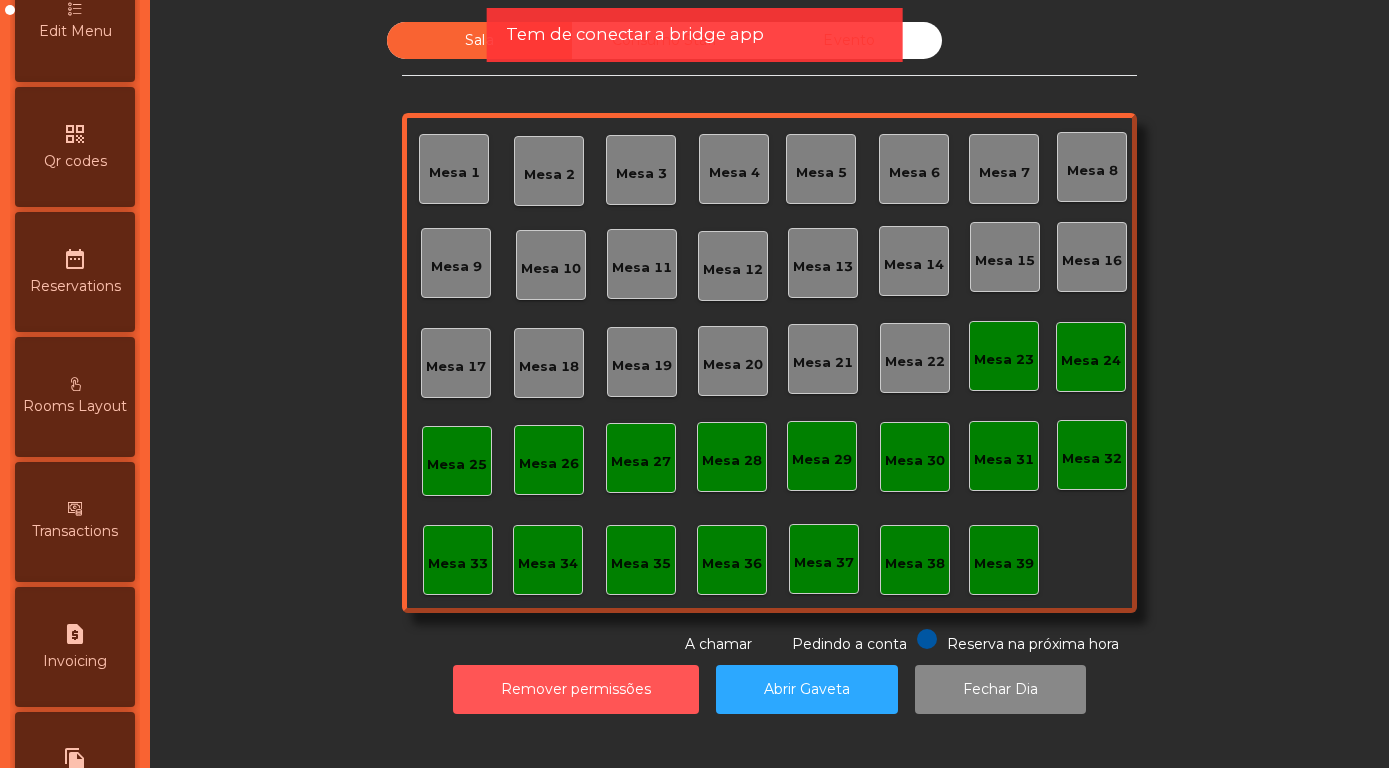 scroll, scrollTop: 948, scrollLeft: 0, axis: vertical 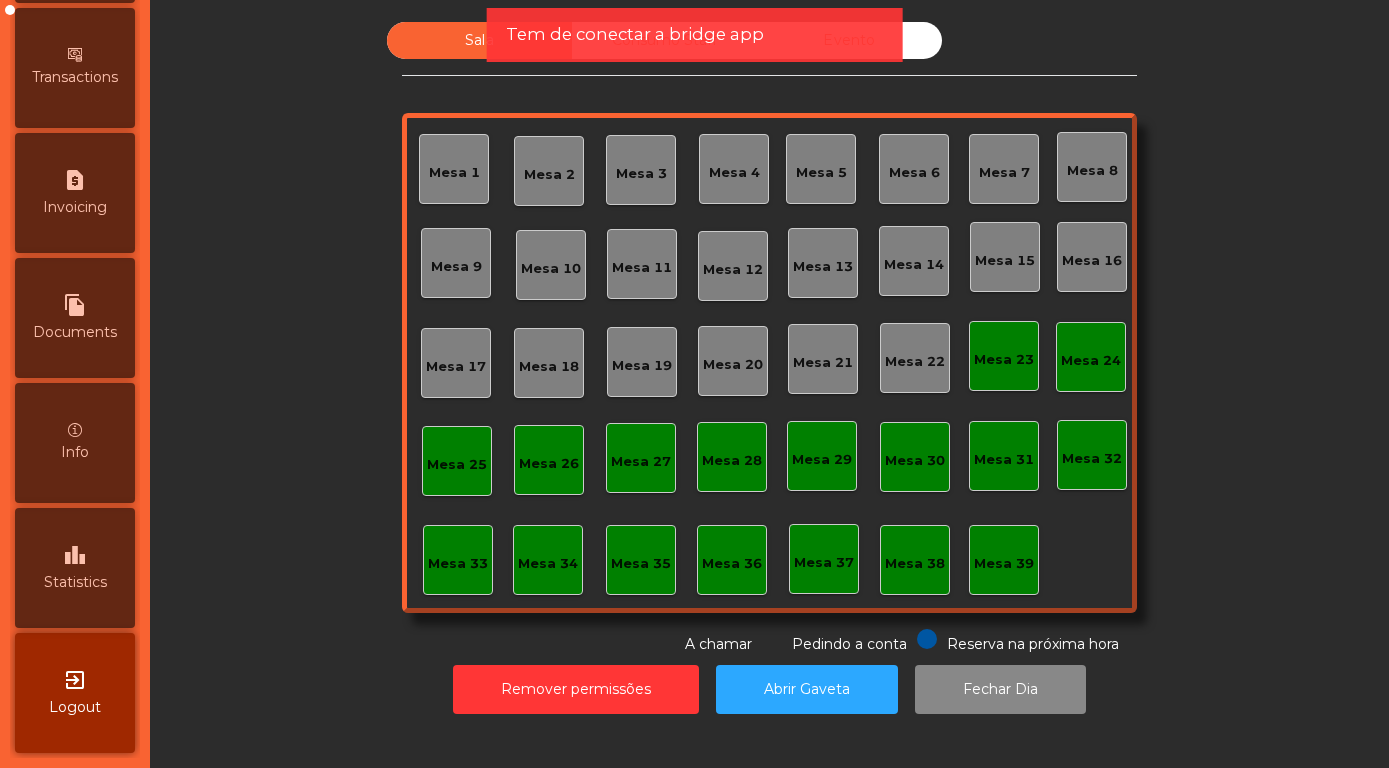 click on "leaderboard" at bounding box center (75, 555) 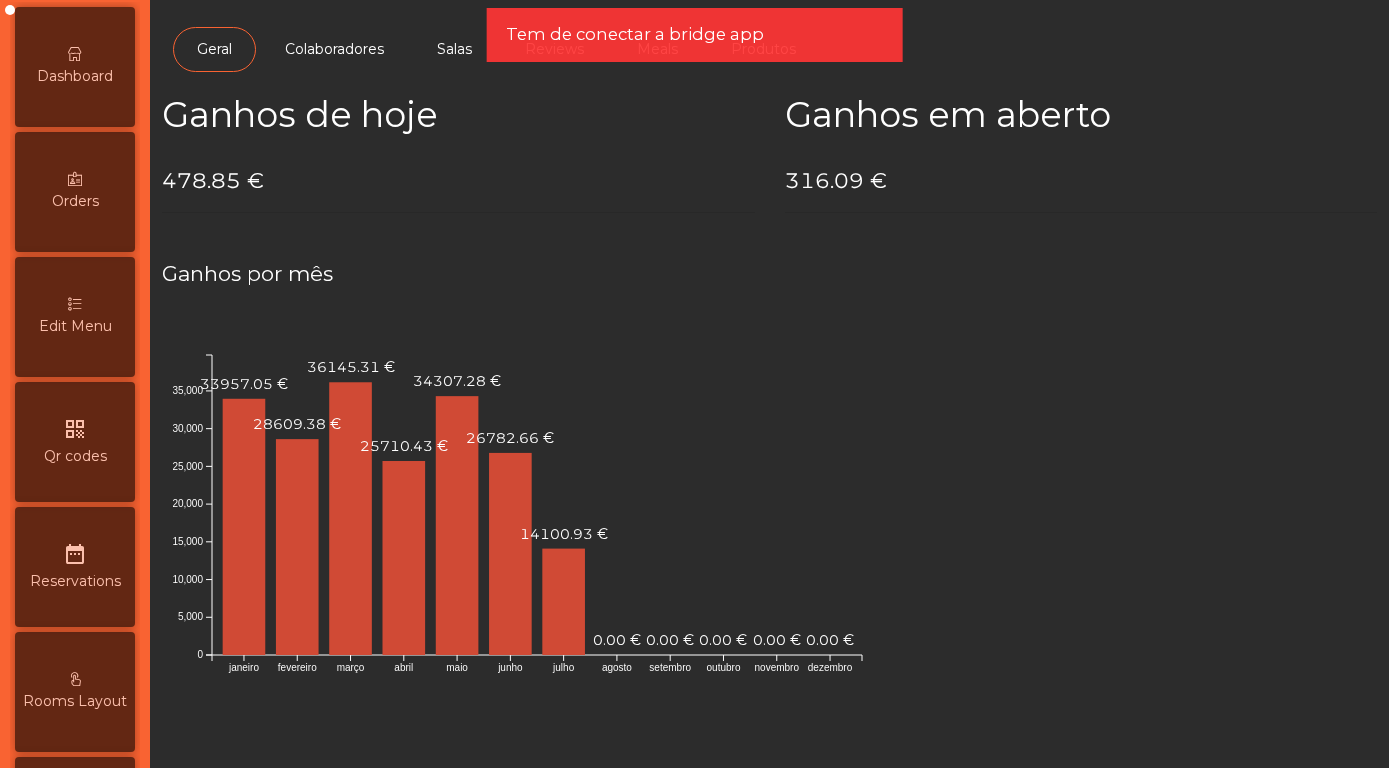 scroll, scrollTop: 0, scrollLeft: 0, axis: both 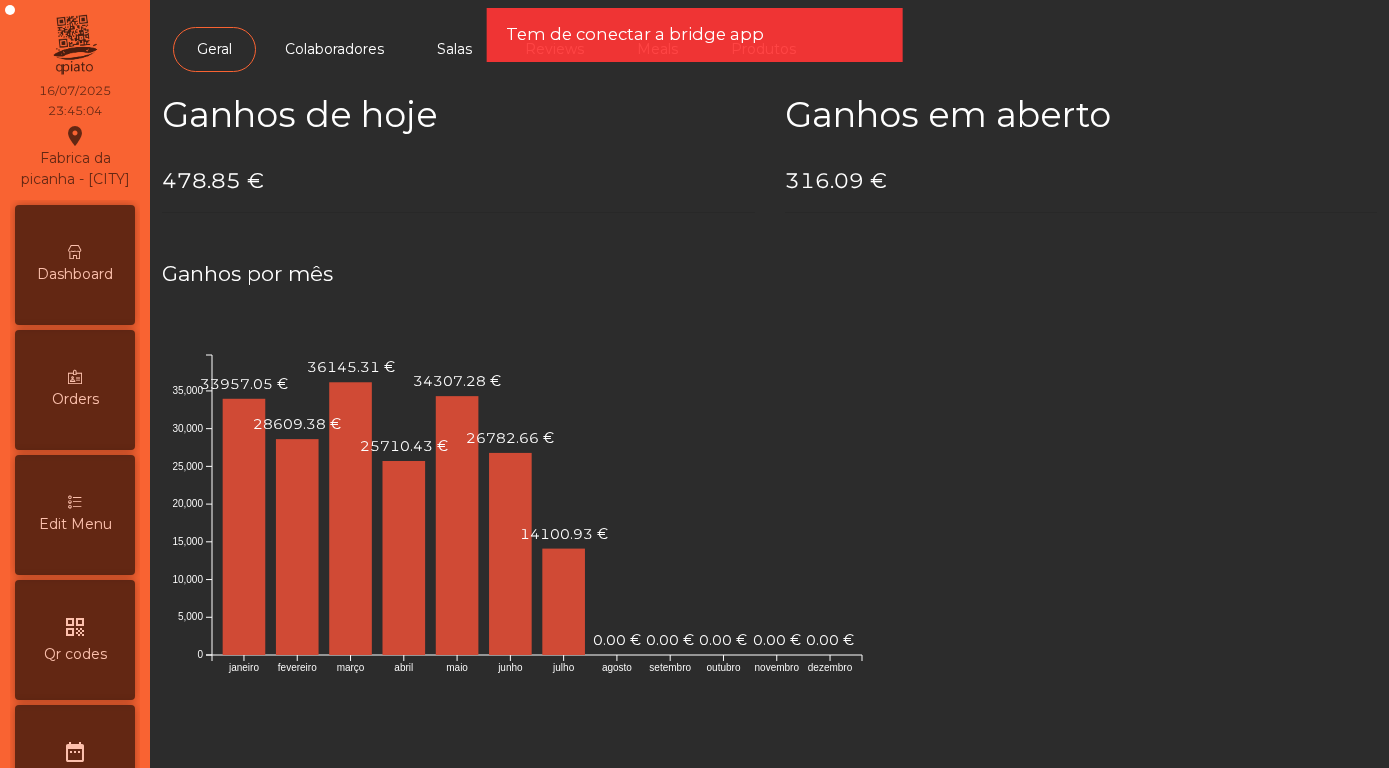 click on "Dashboard" at bounding box center [75, 265] 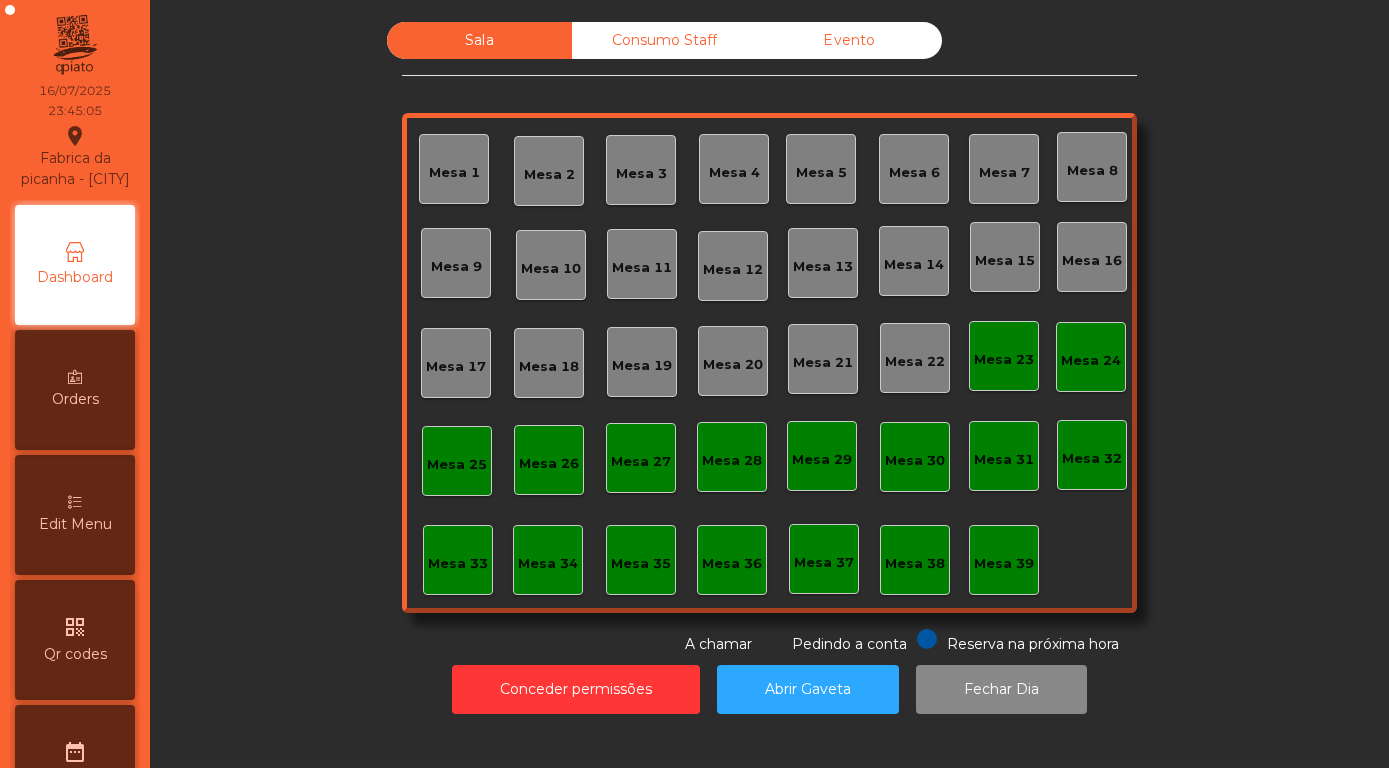 click on "Evento" 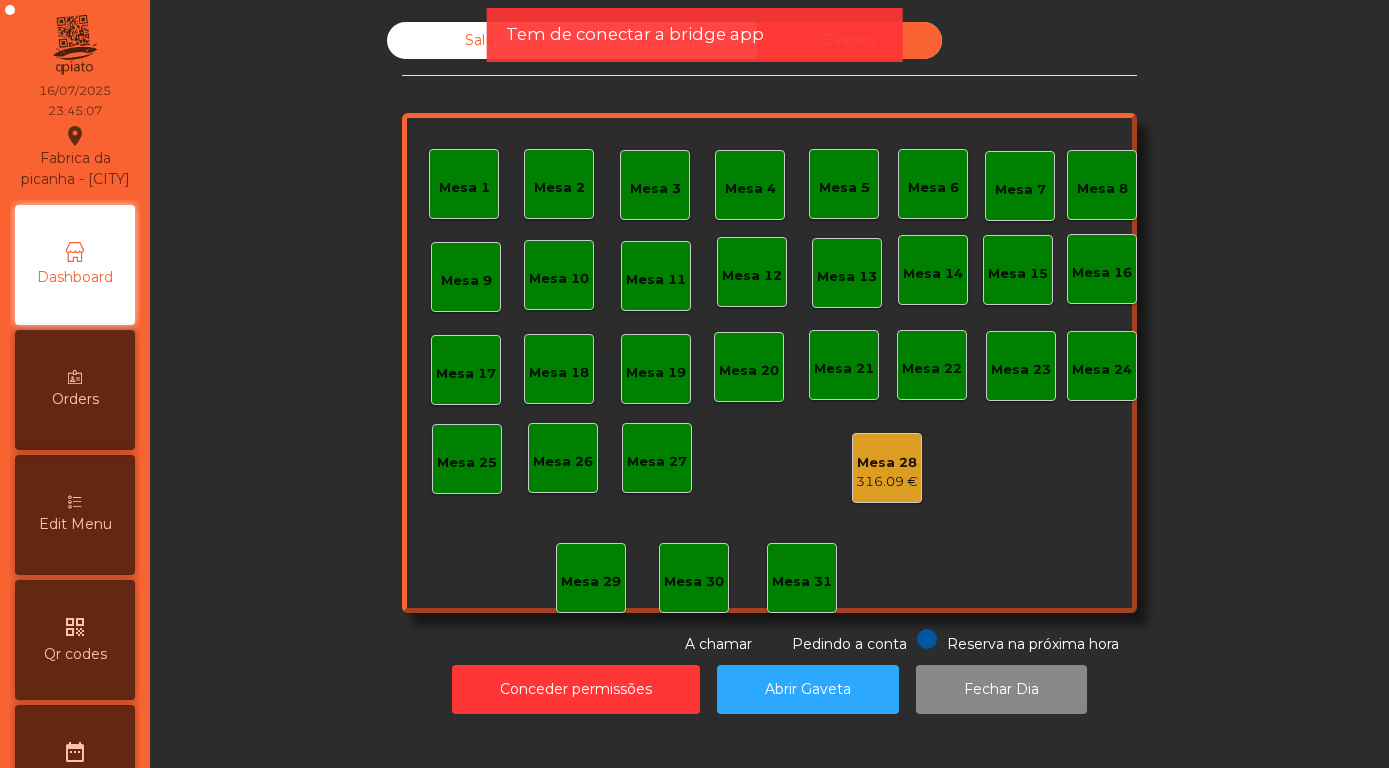 click on "Mesa 28" 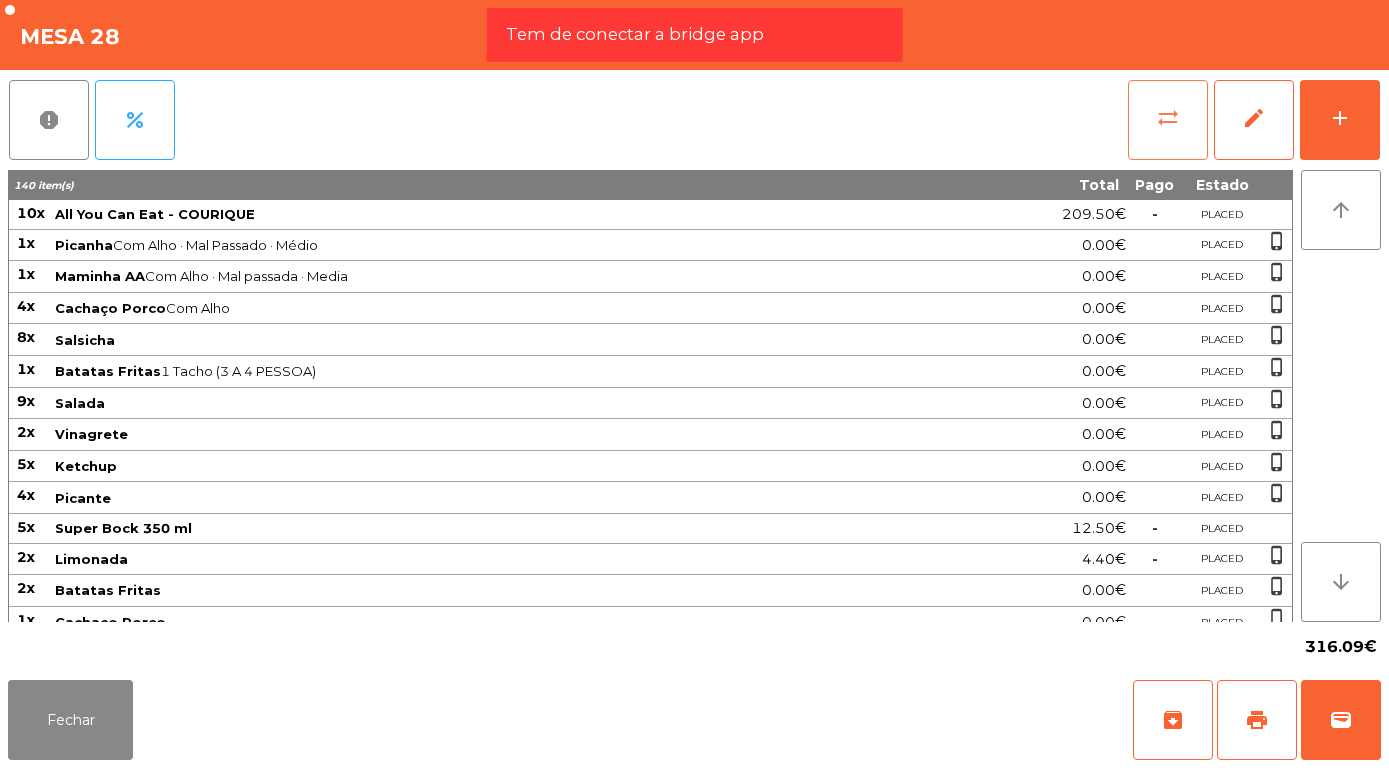 click on "sync_alt" 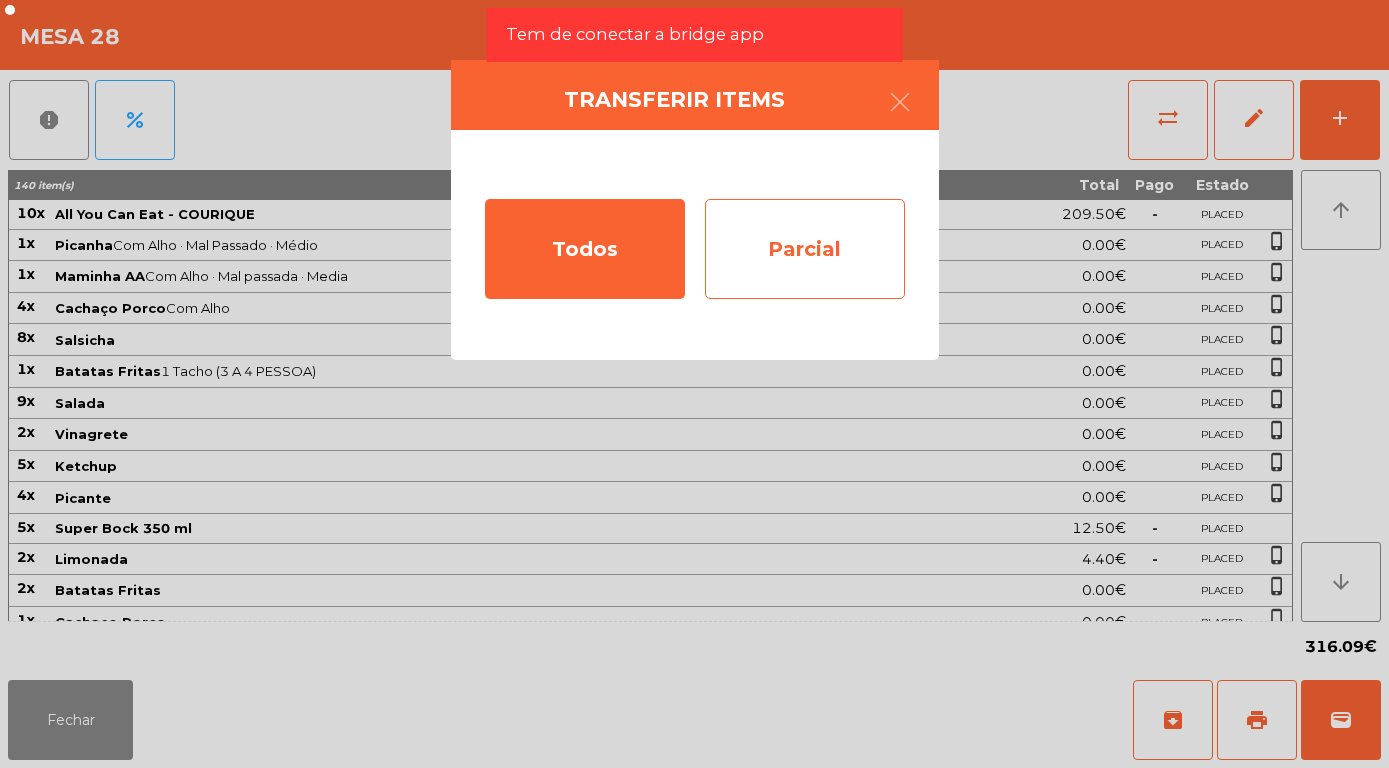 click on "Parcial" 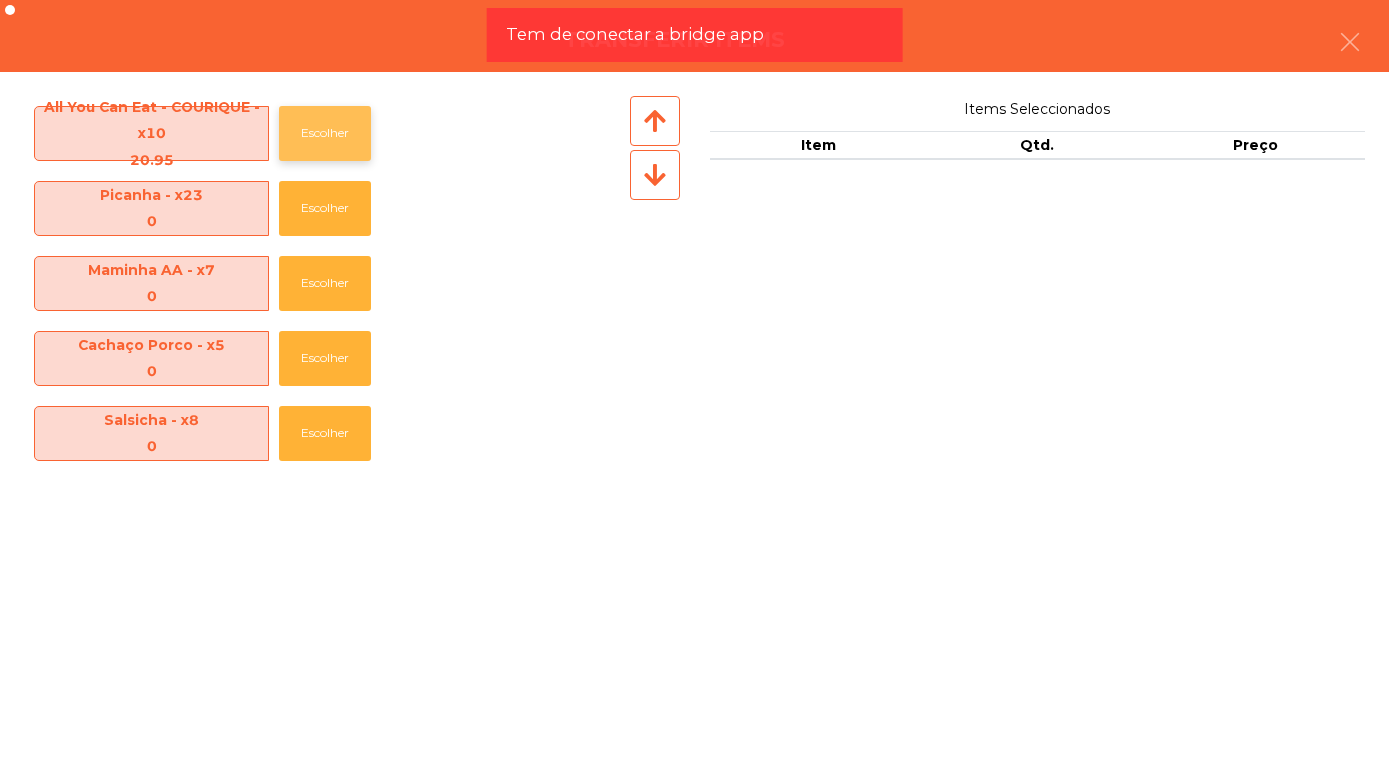 click on "Escolher" 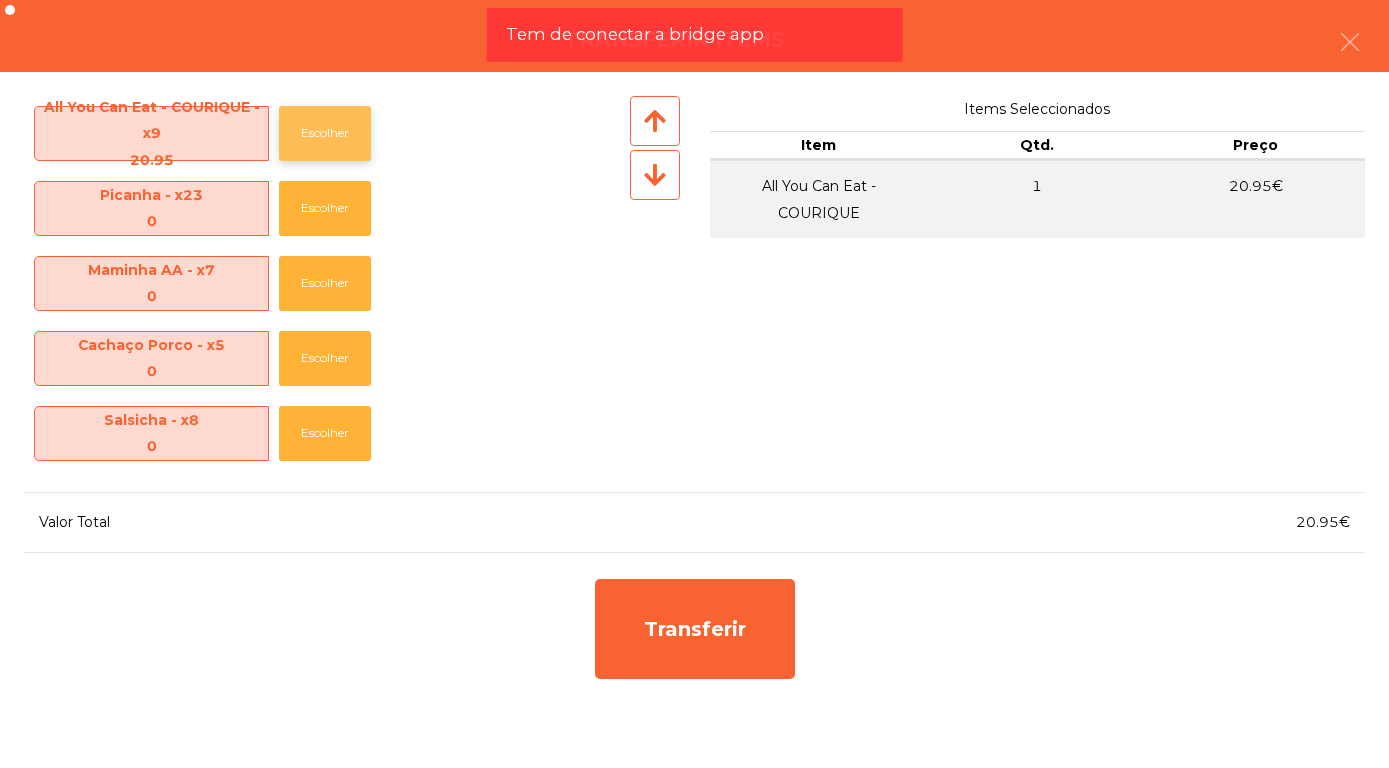 click on "Escolher" 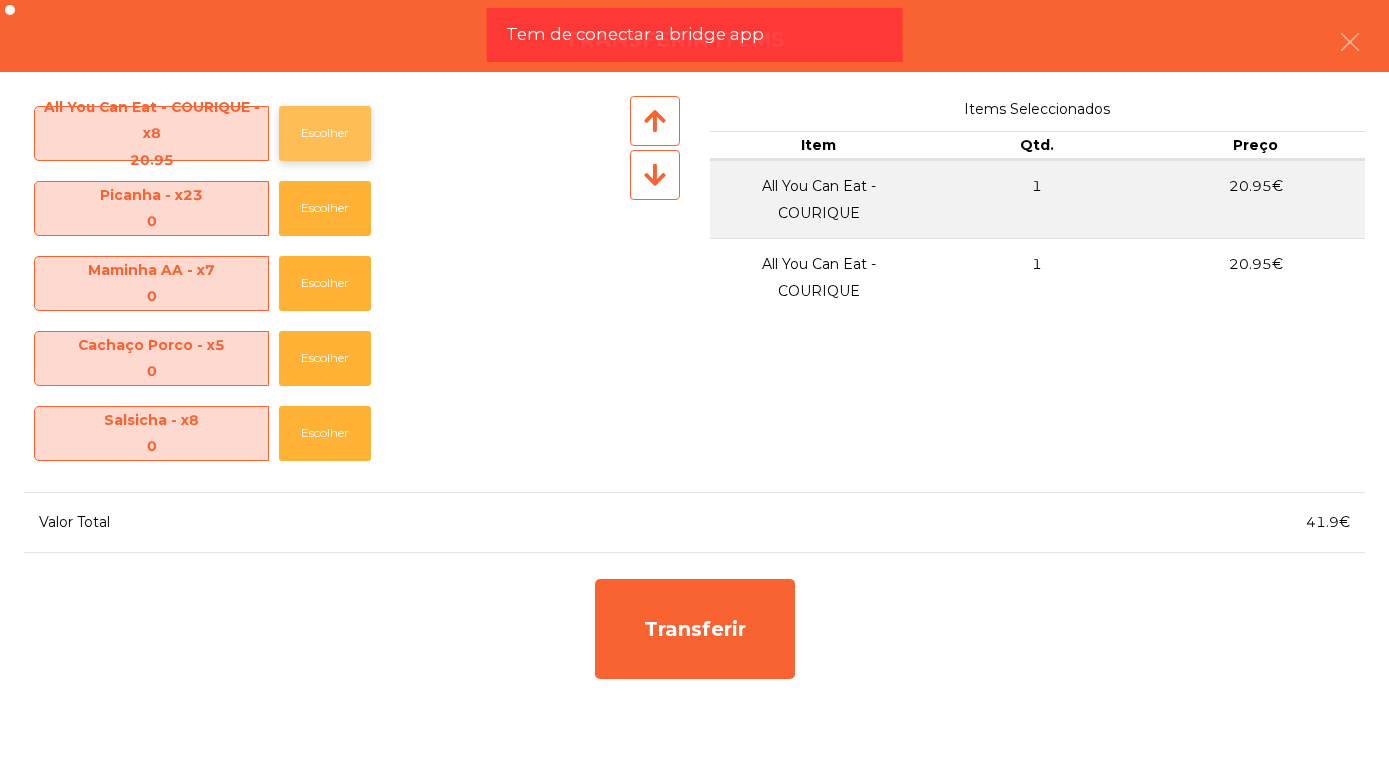 click on "Escolher" 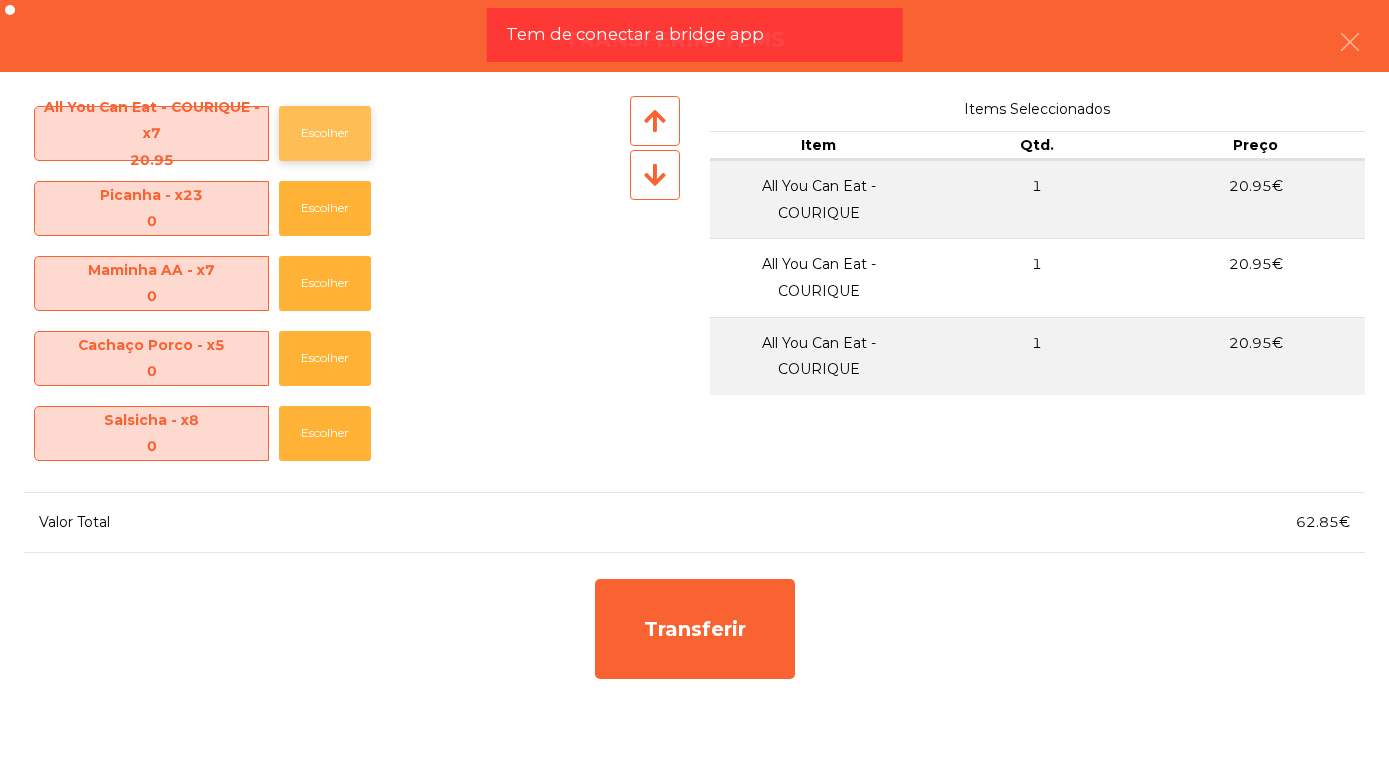 click on "Escolher" 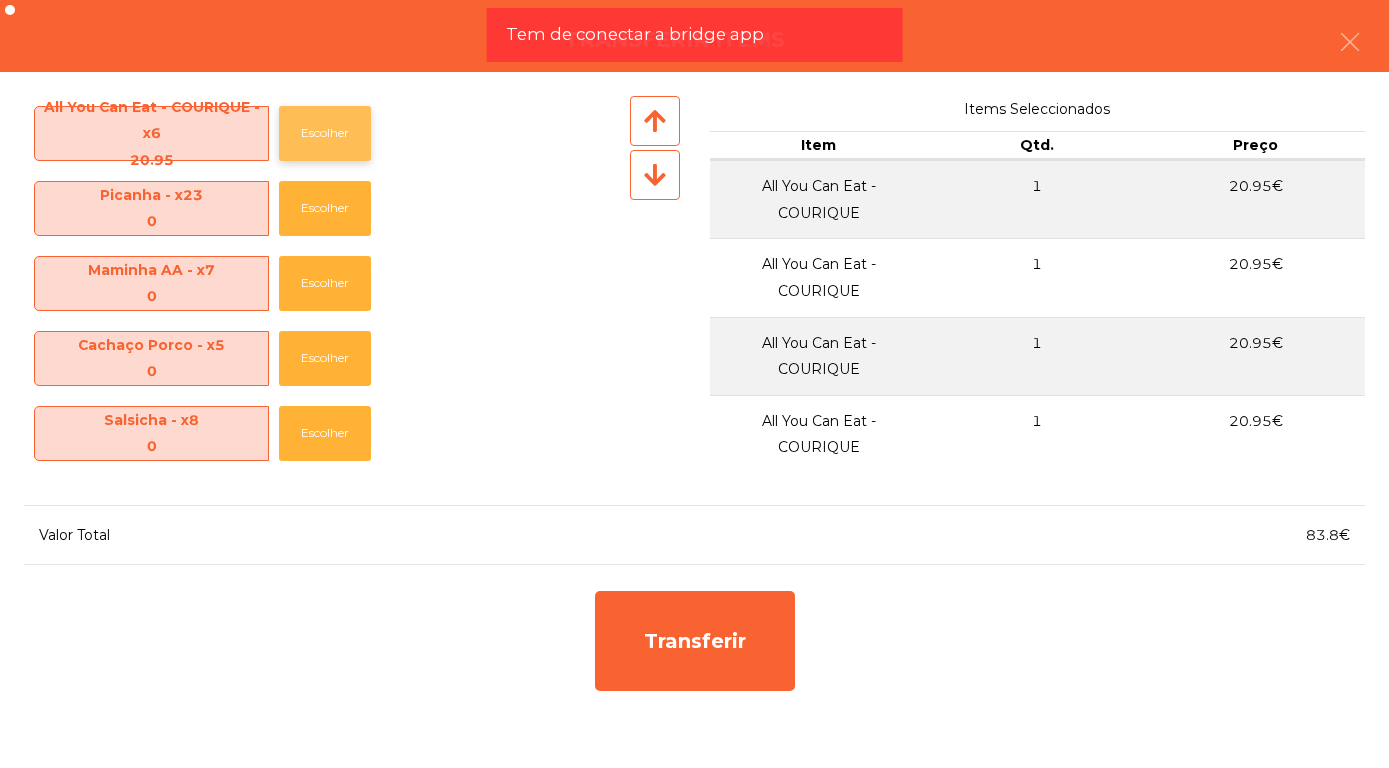 click on "Escolher" 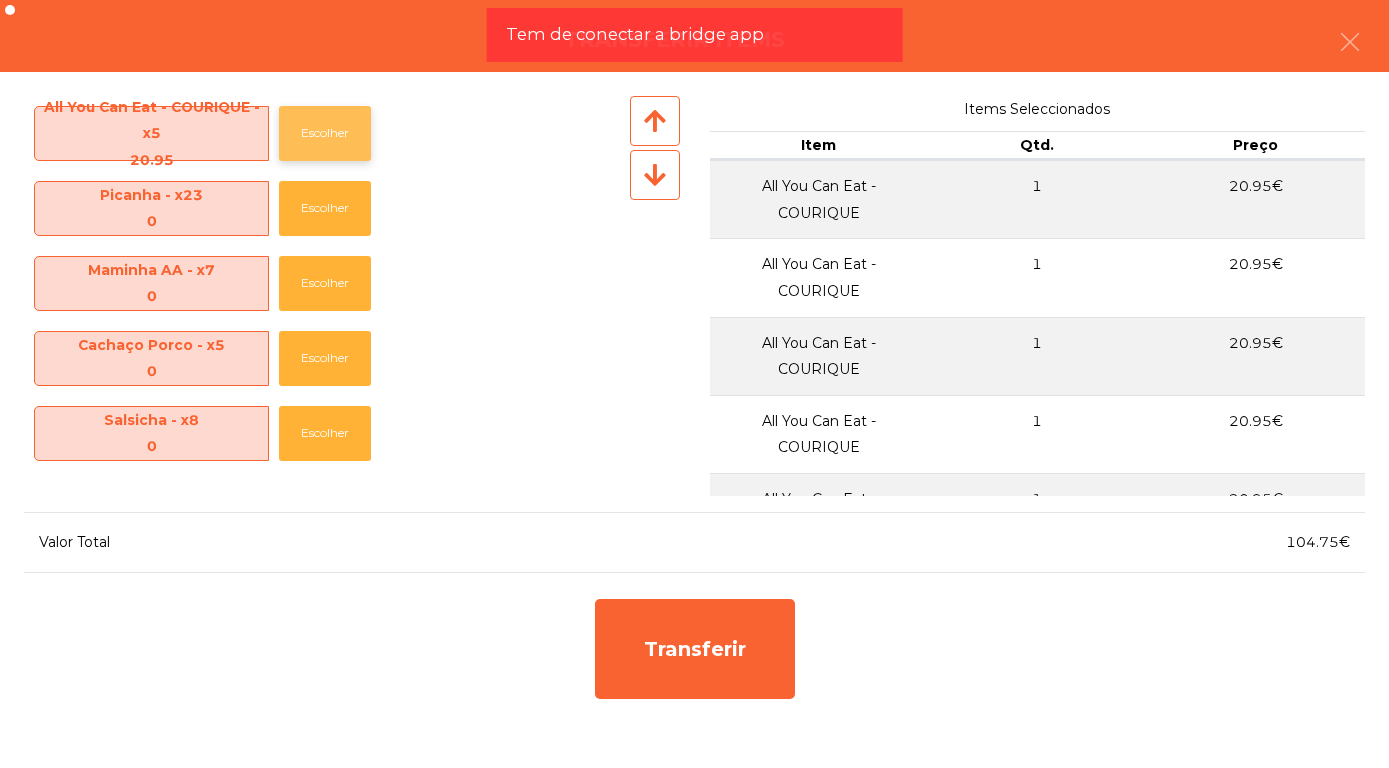 click on "Escolher" 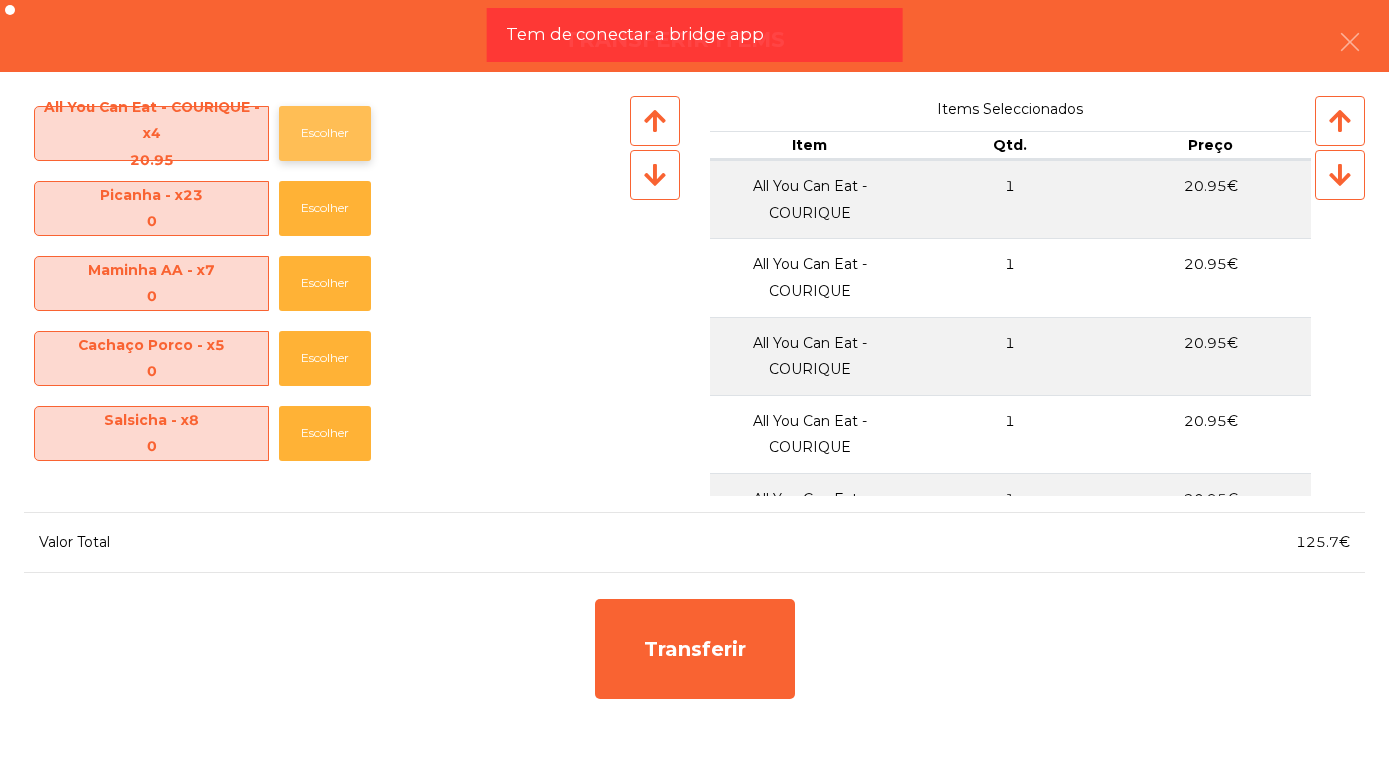 click on "Escolher" 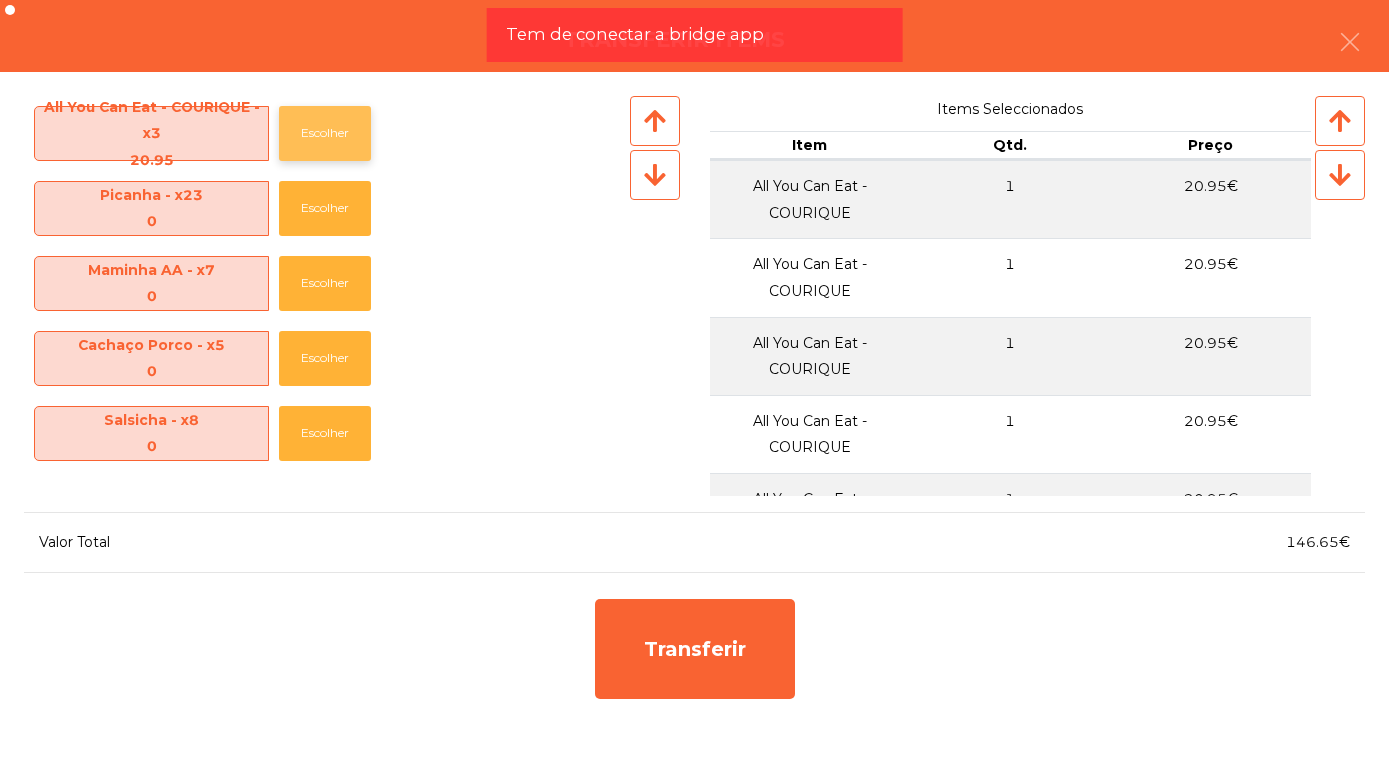 click on "Escolher" 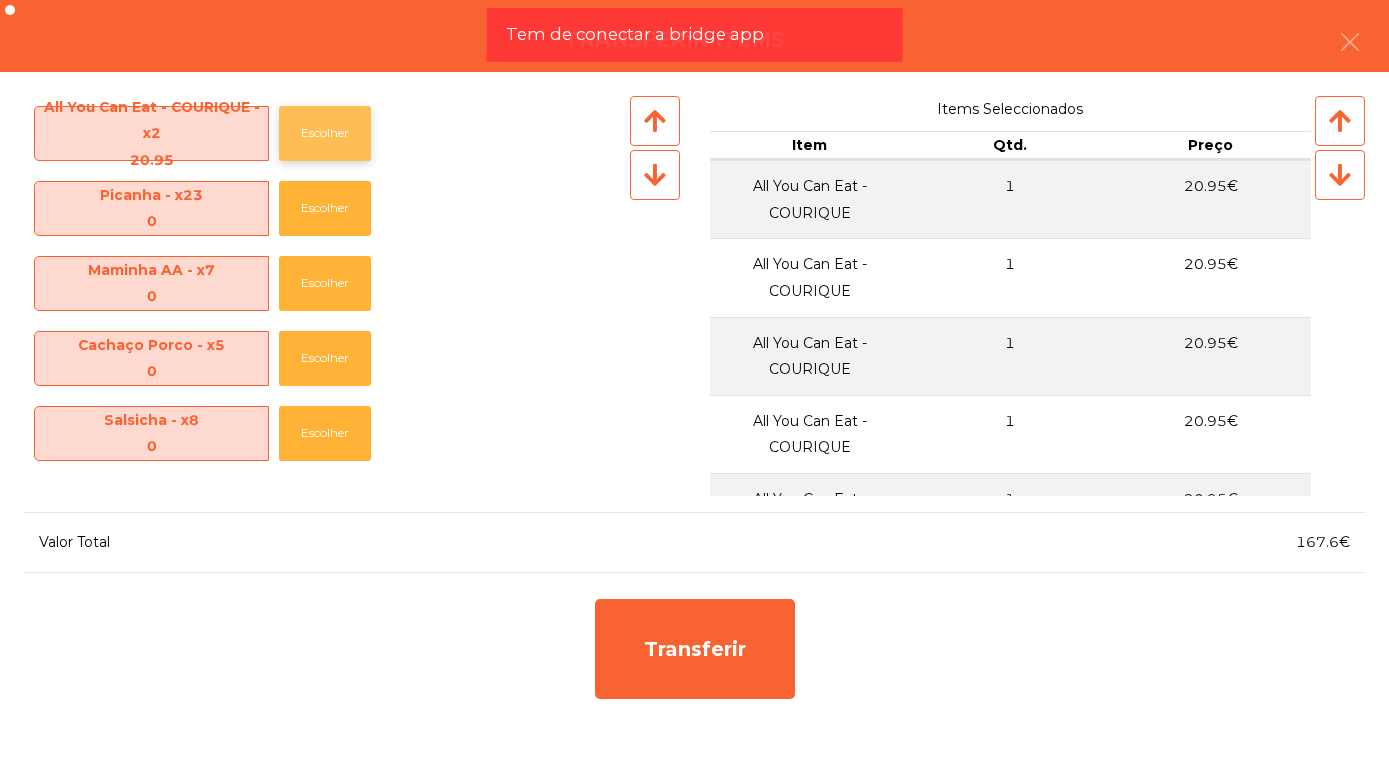 click on "Escolher" 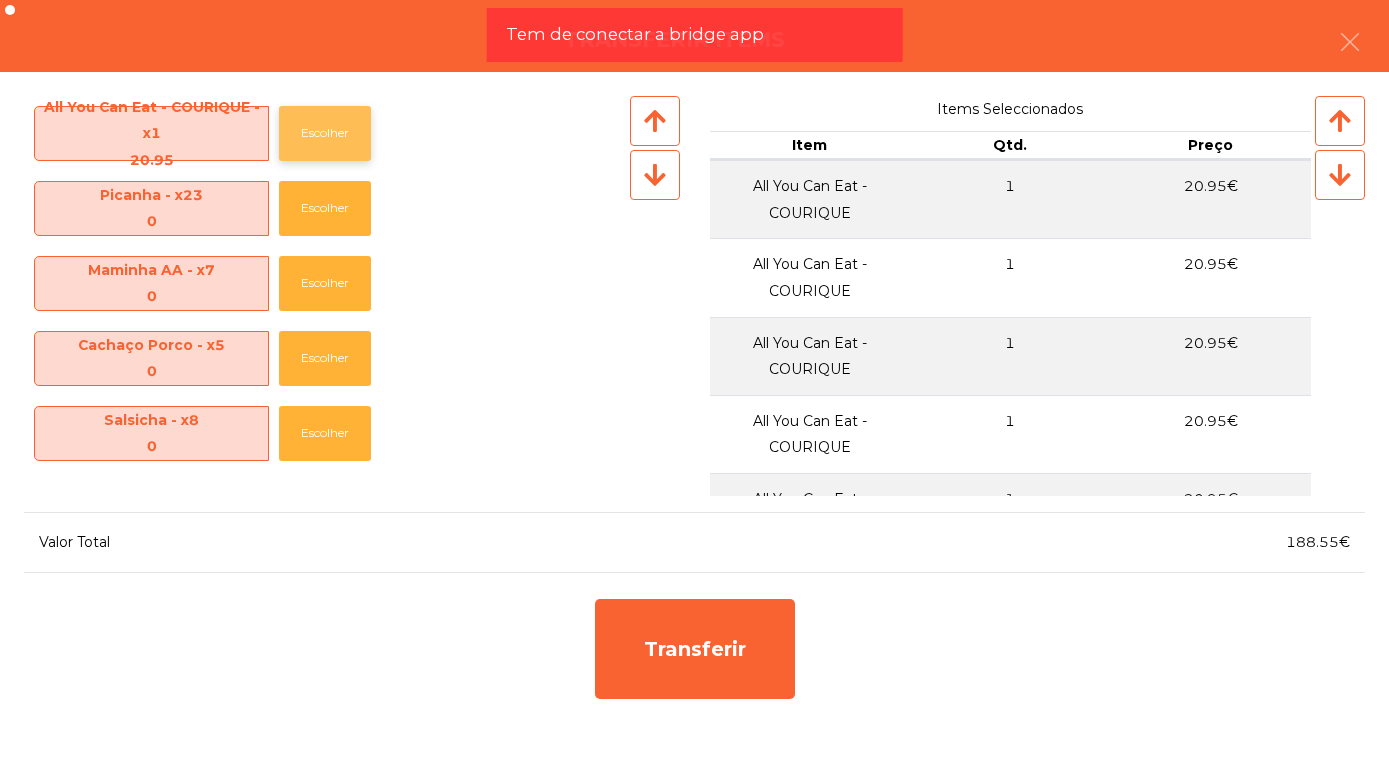 click on "Escolher" 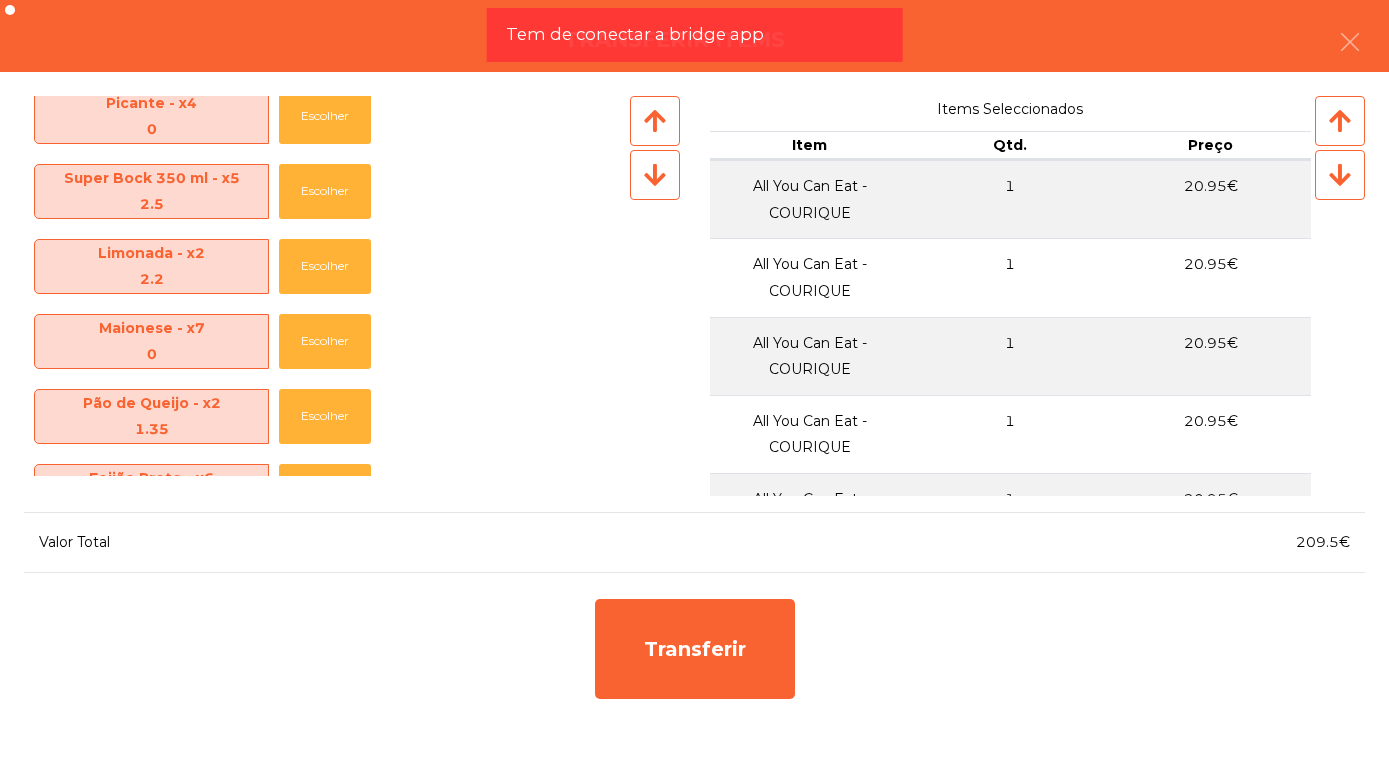 scroll, scrollTop: 616, scrollLeft: 0, axis: vertical 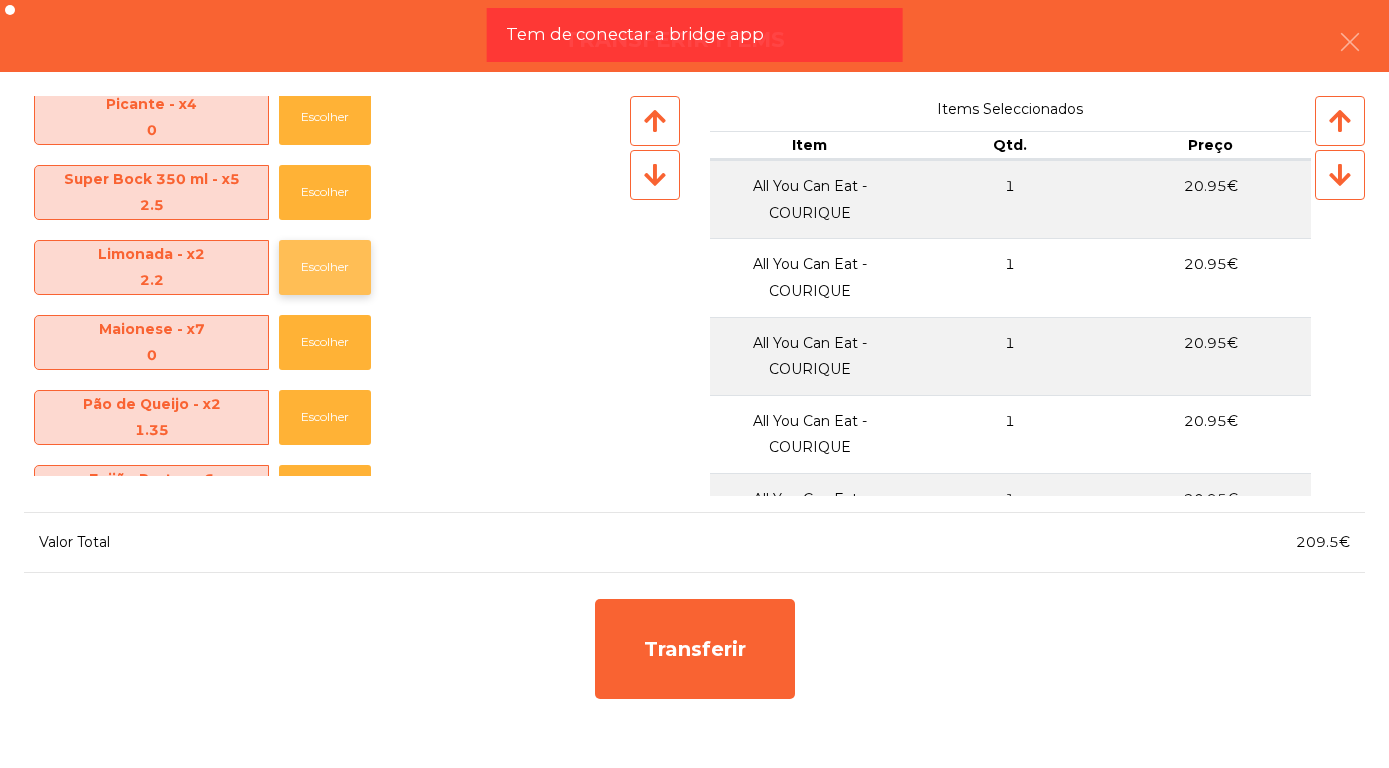 click on "Escolher" 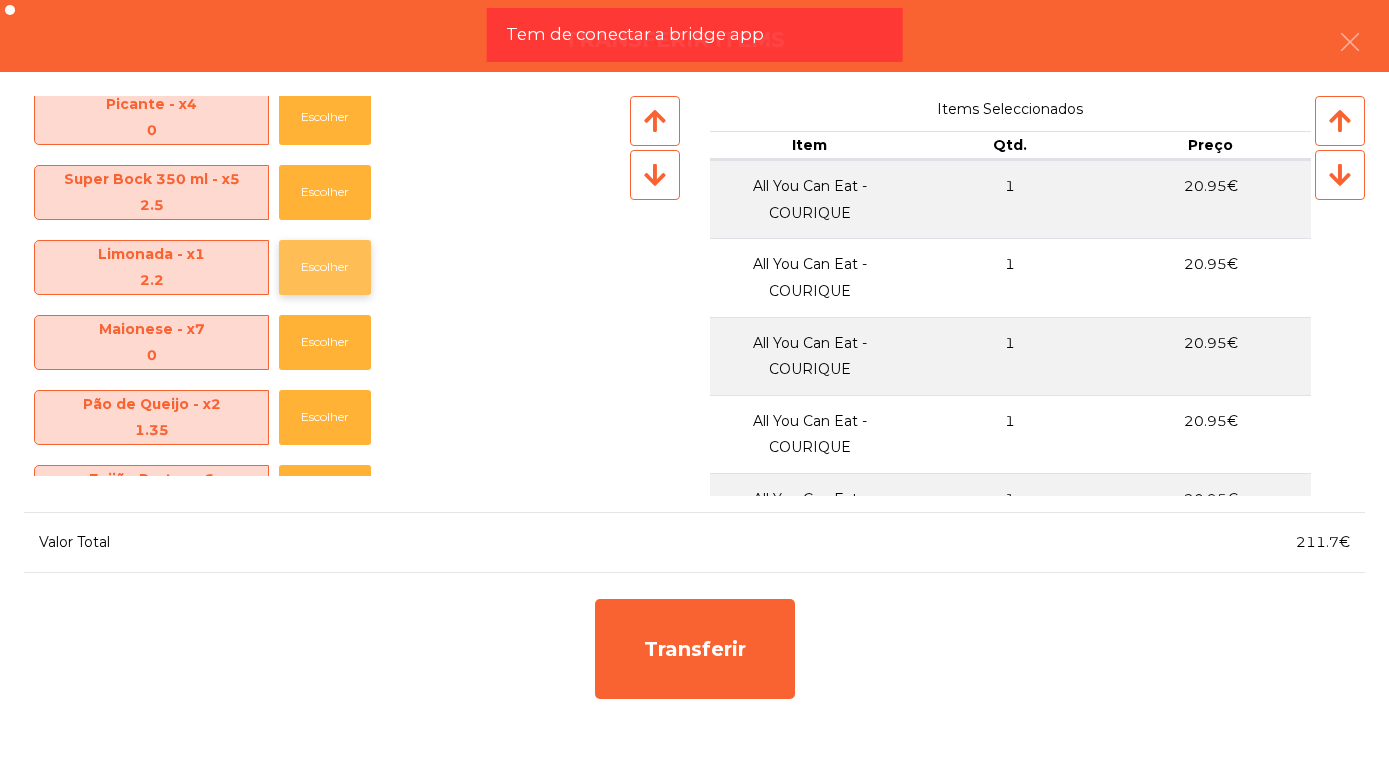 click on "Escolher" 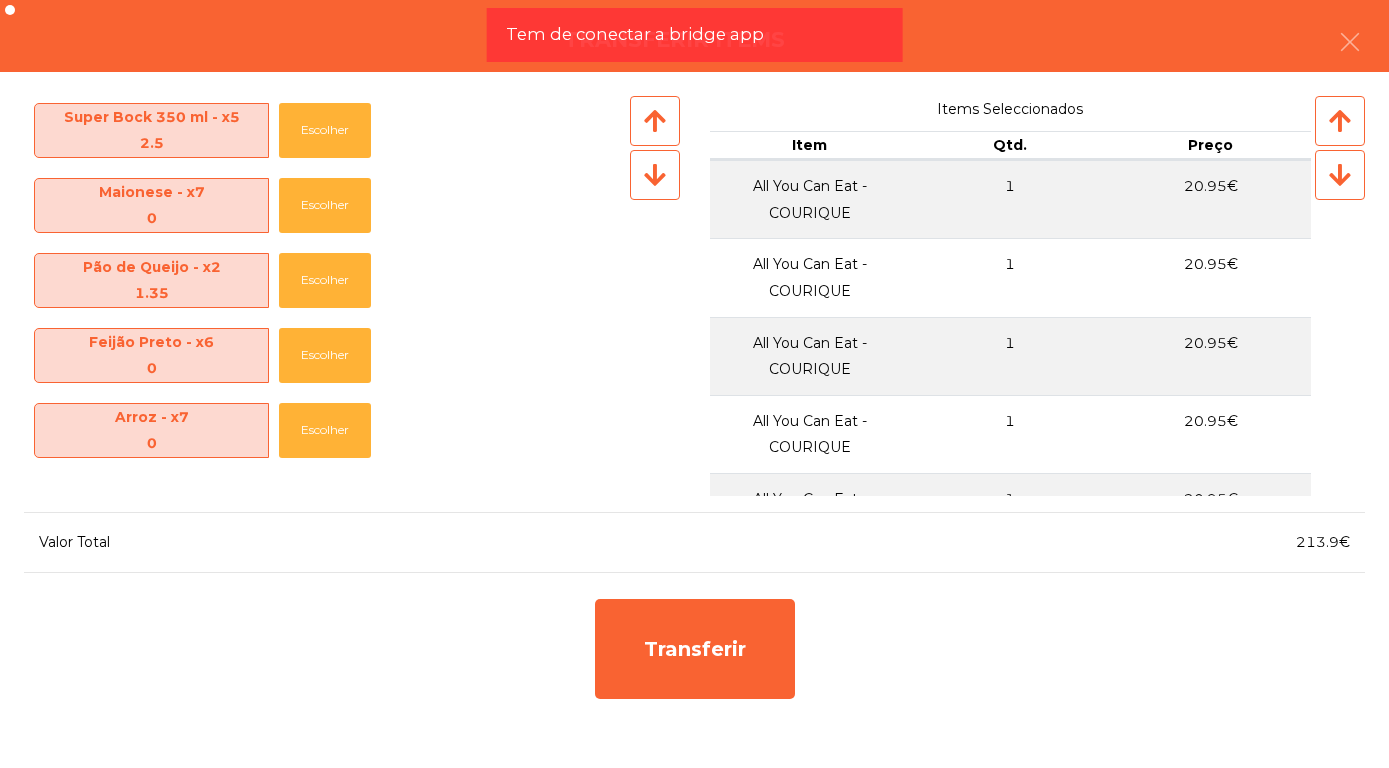 scroll, scrollTop: 682, scrollLeft: 0, axis: vertical 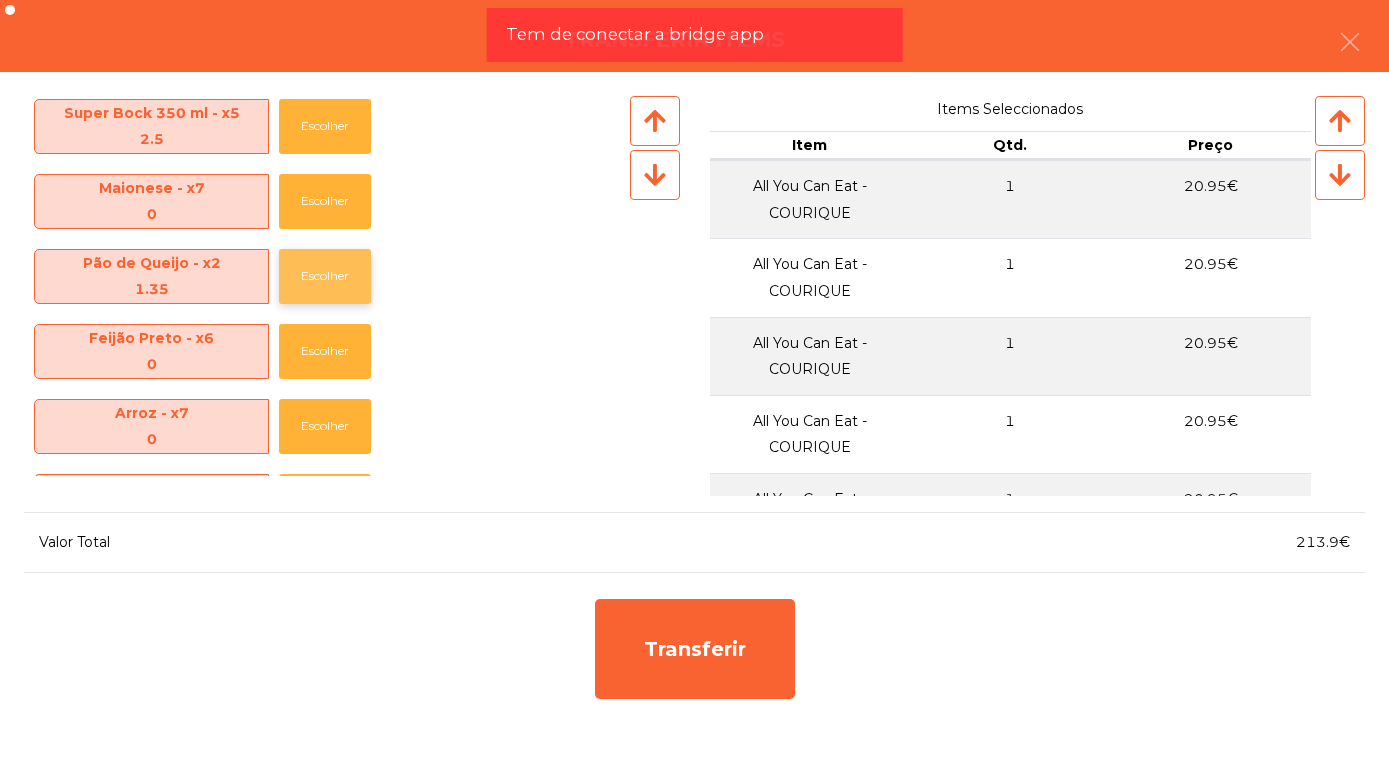 click on "Escolher" 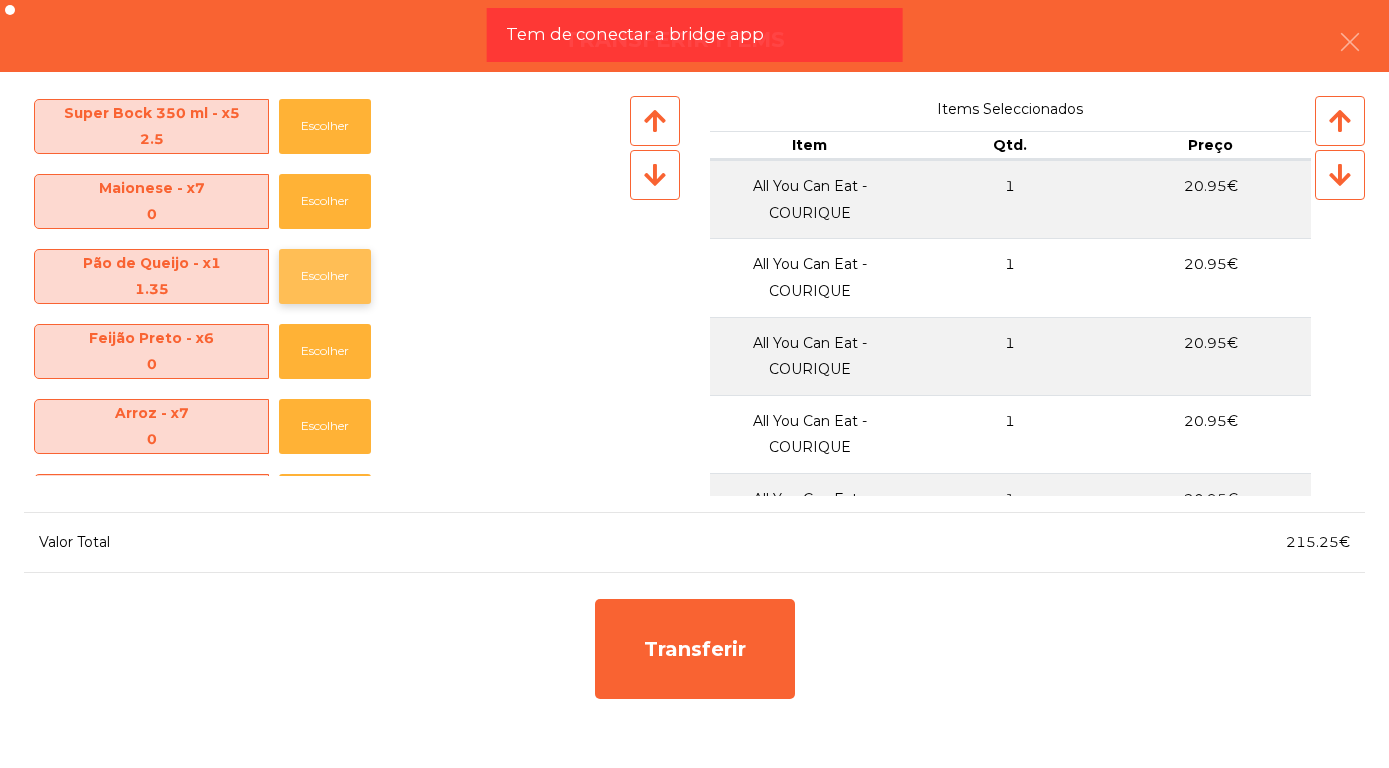 click on "Escolher" 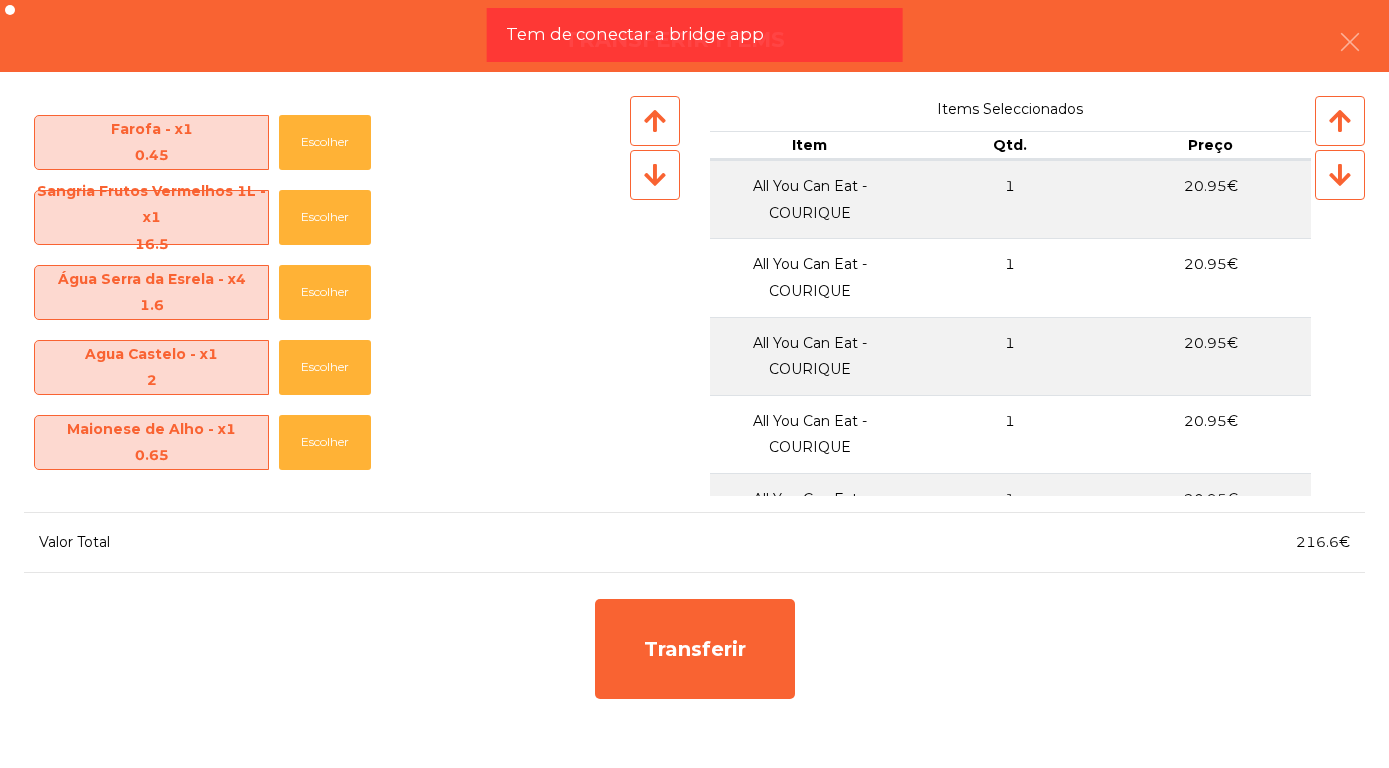 scroll, scrollTop: 963, scrollLeft: 0, axis: vertical 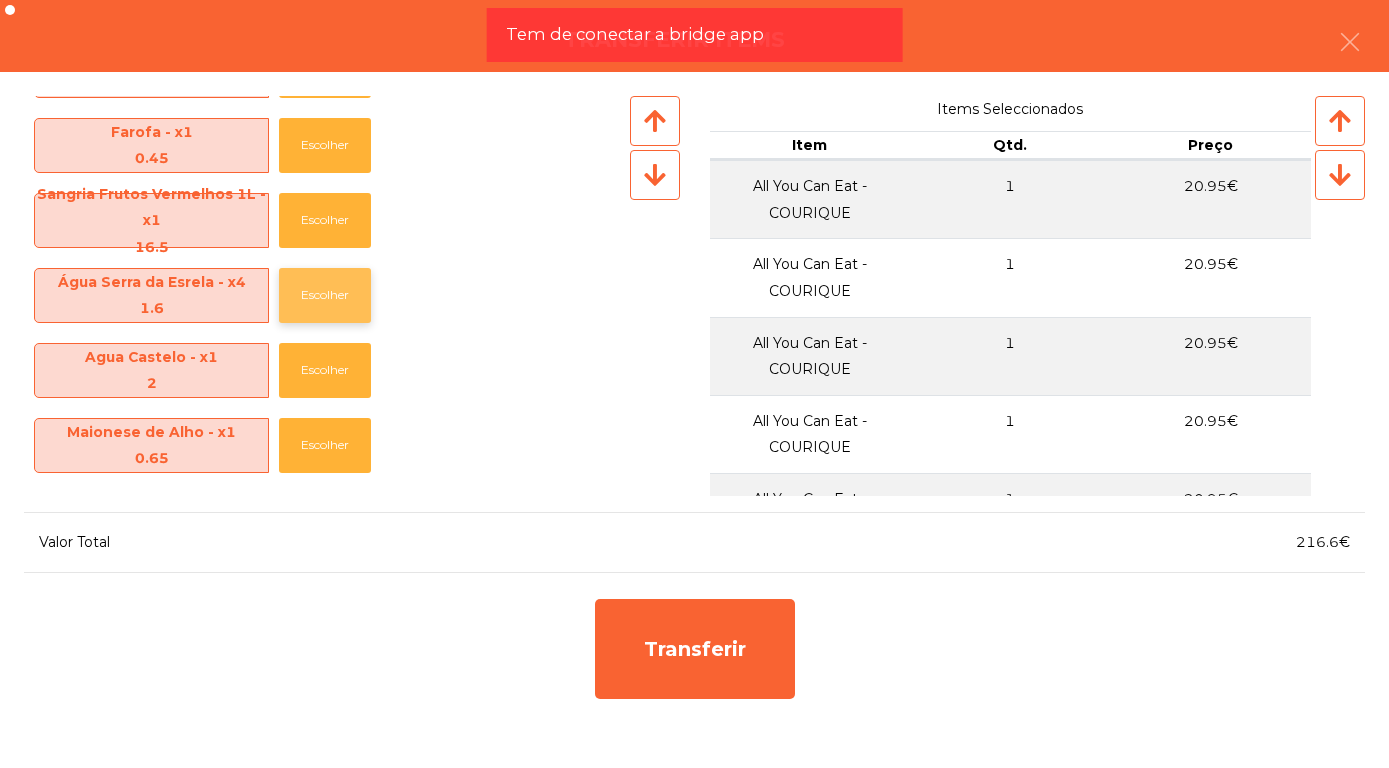 click on "Escolher" 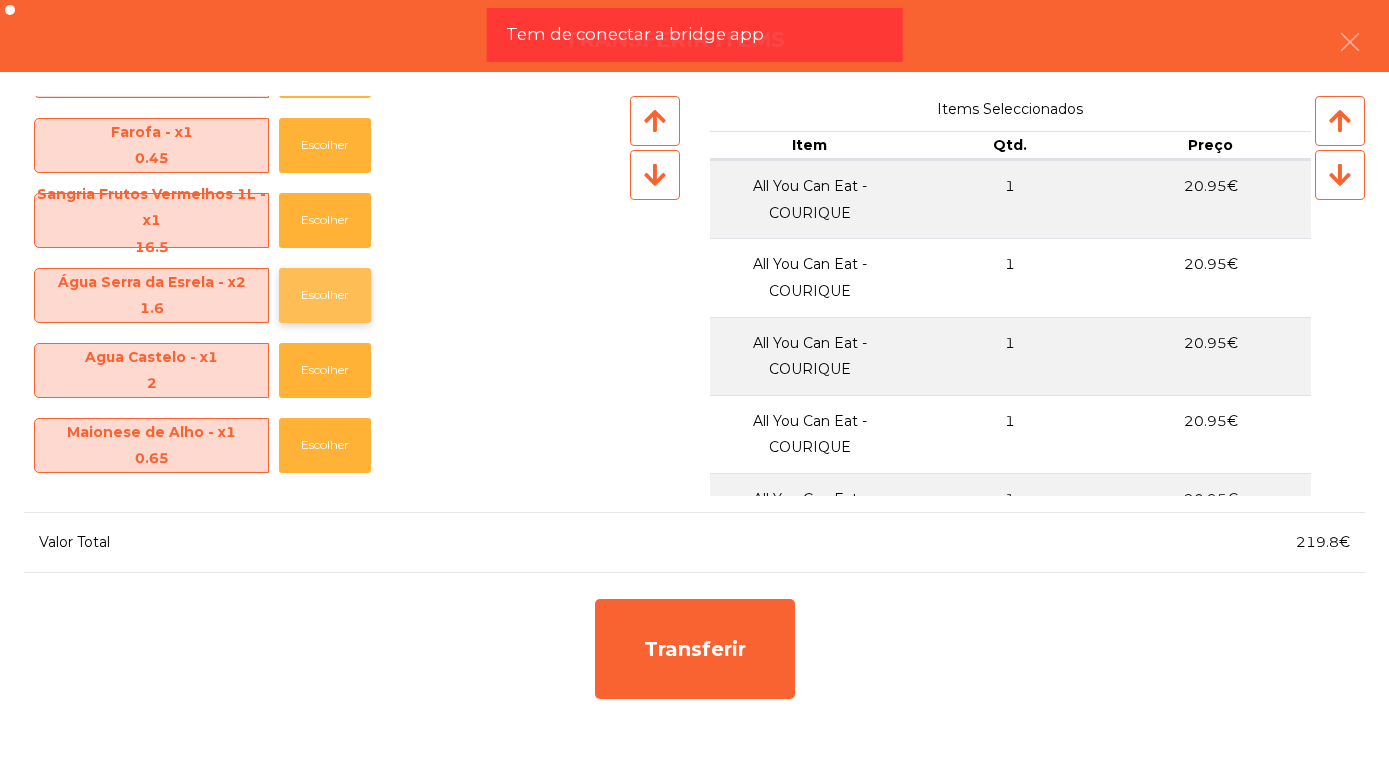 click on "Escolher" 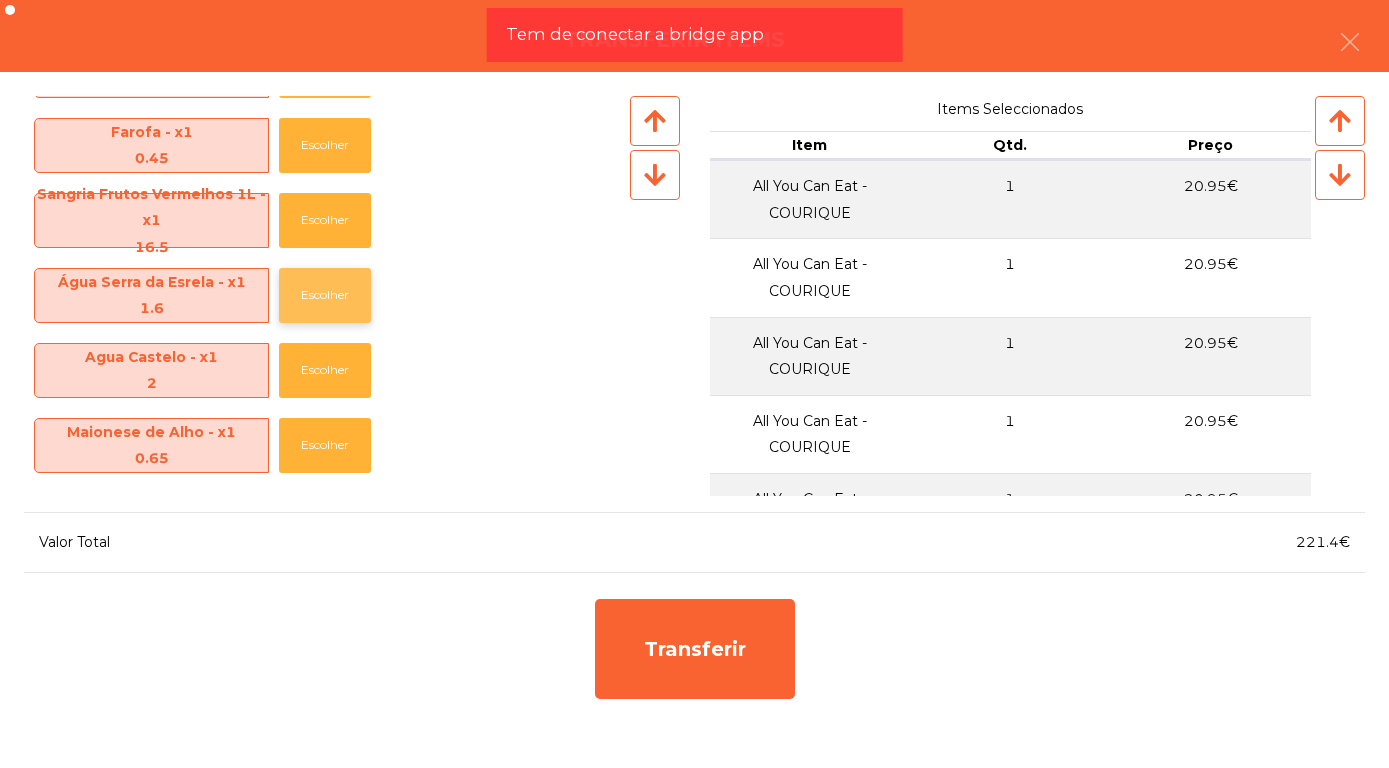 click on "Escolher" 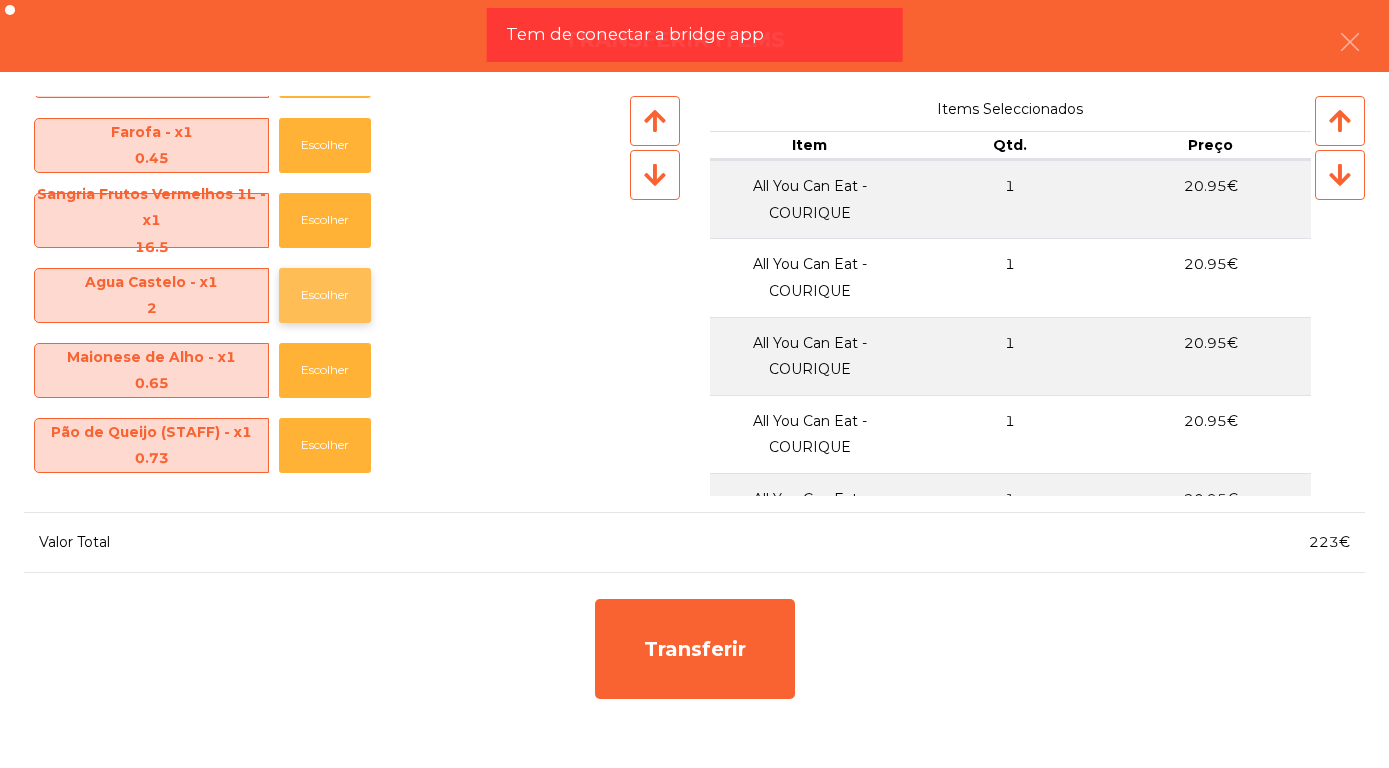 click on "Escolher" 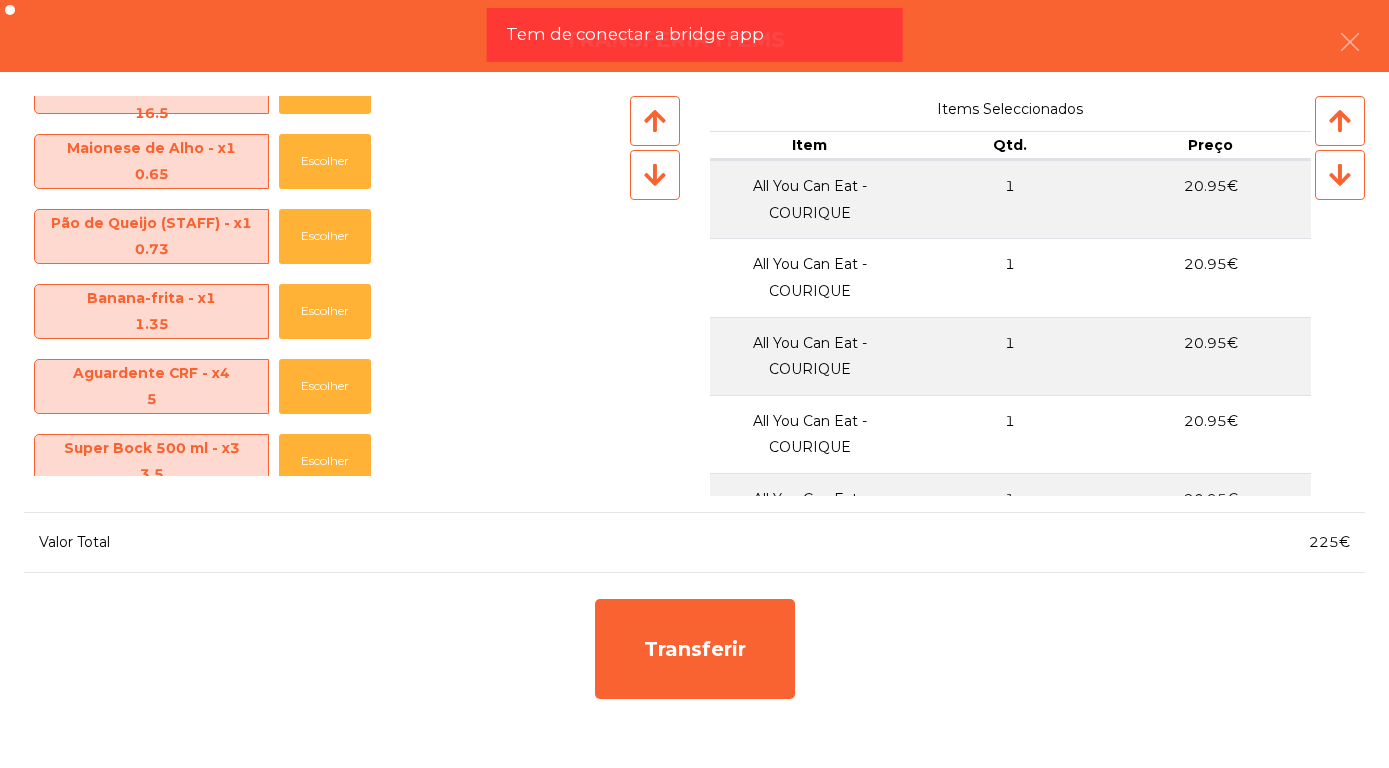 scroll, scrollTop: 1098, scrollLeft: 0, axis: vertical 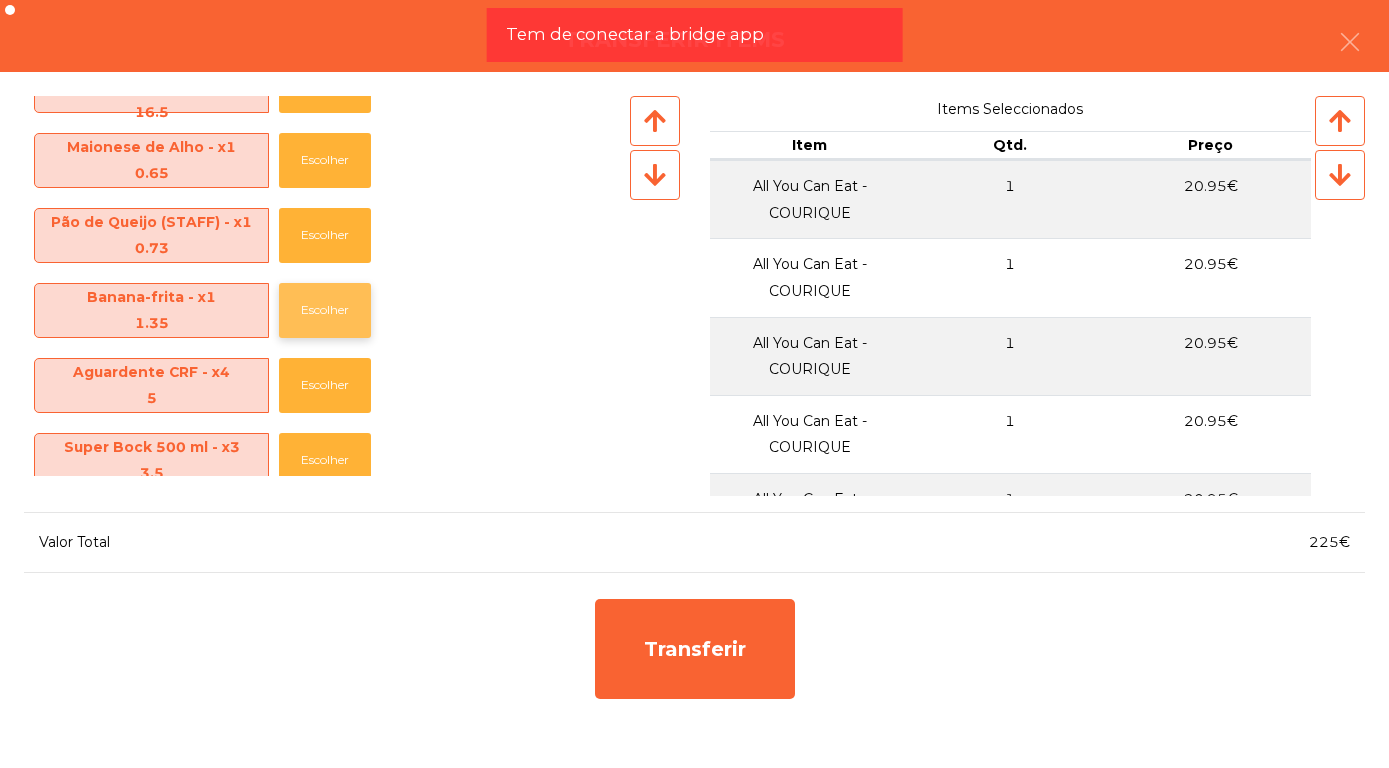 click on "Escolher" 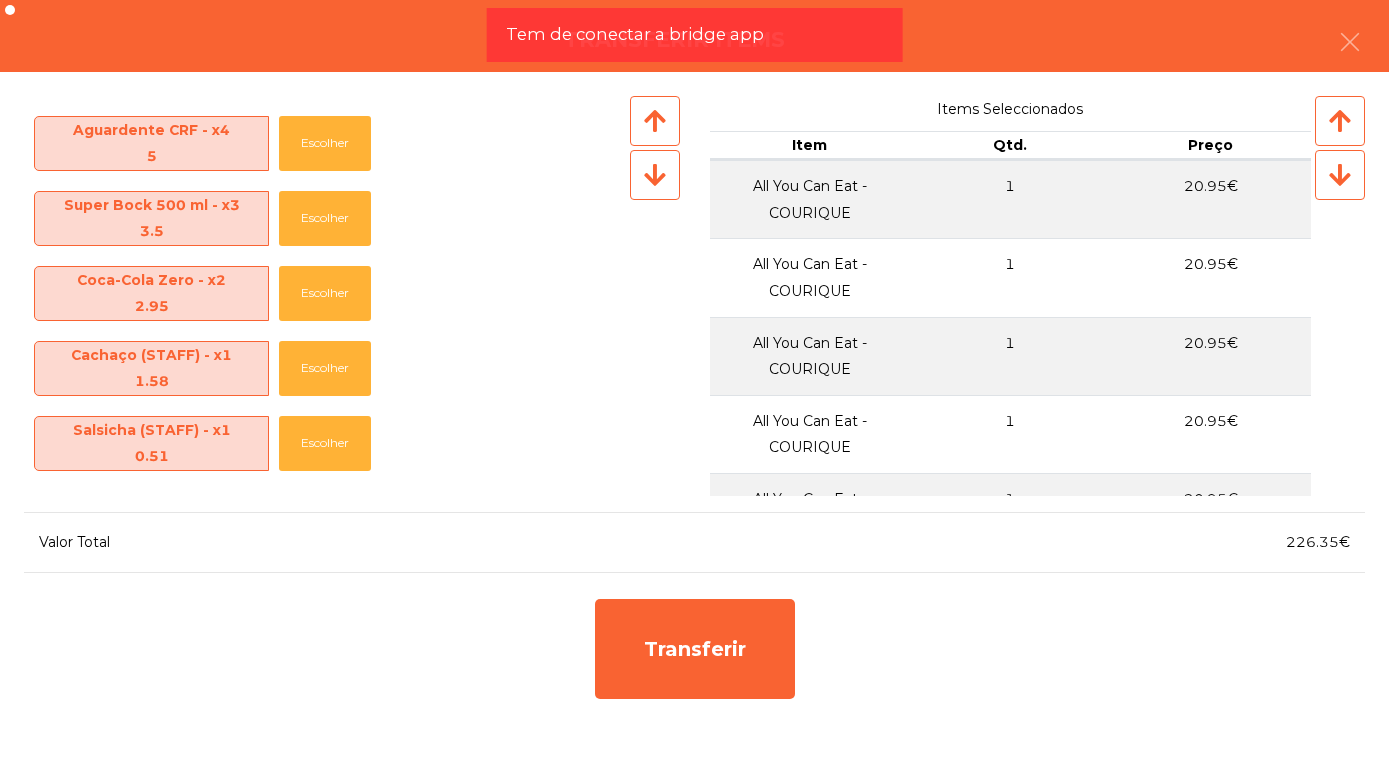 scroll, scrollTop: 1264, scrollLeft: 0, axis: vertical 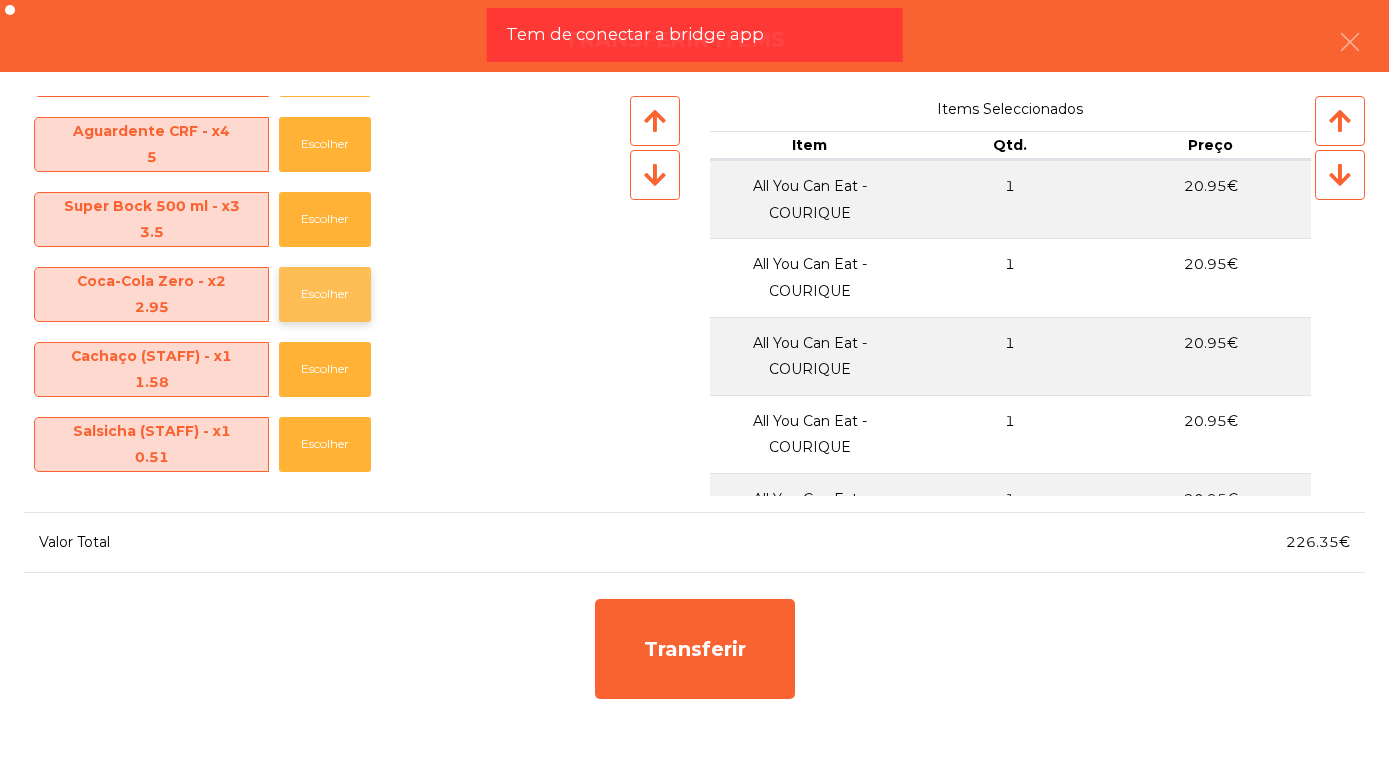 click on "Escolher" 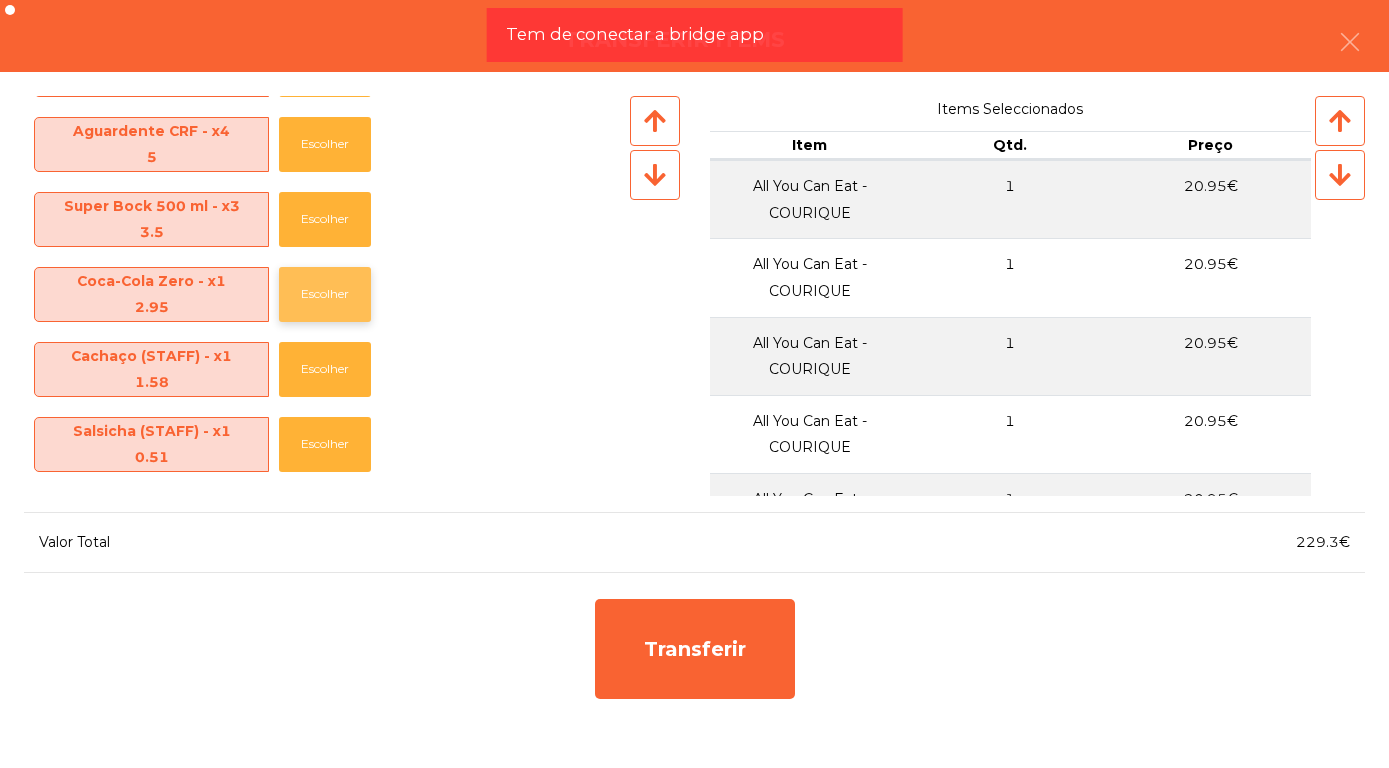 click on "Escolher" 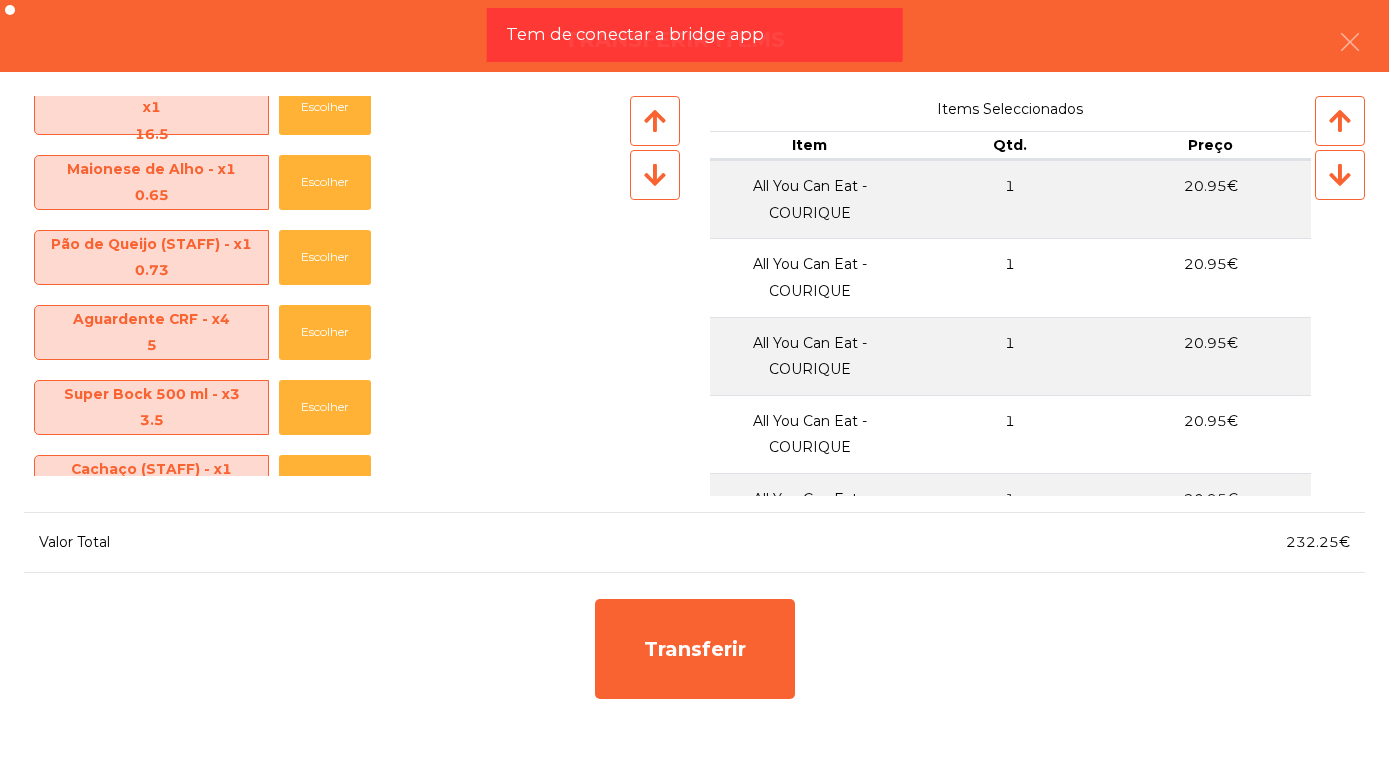 scroll, scrollTop: 1077, scrollLeft: 0, axis: vertical 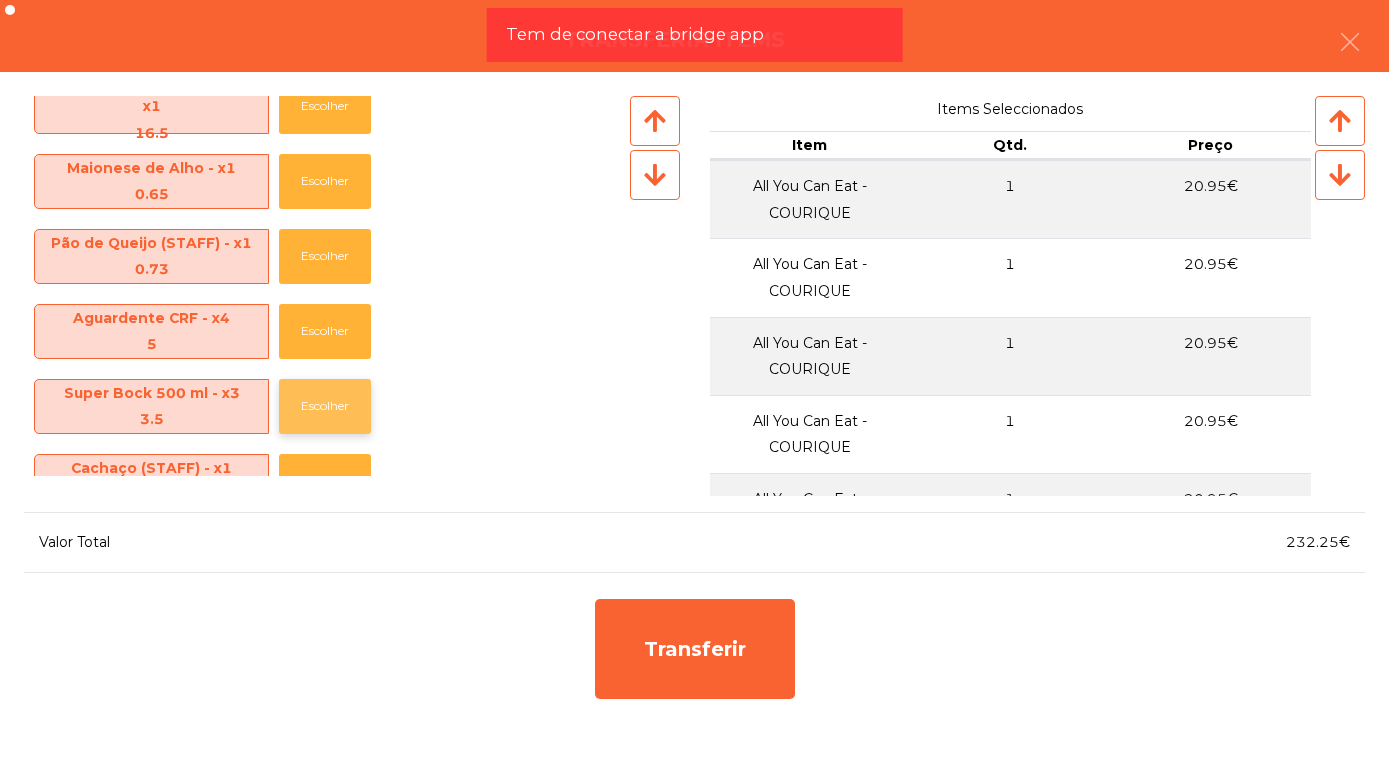 click on "Escolher" 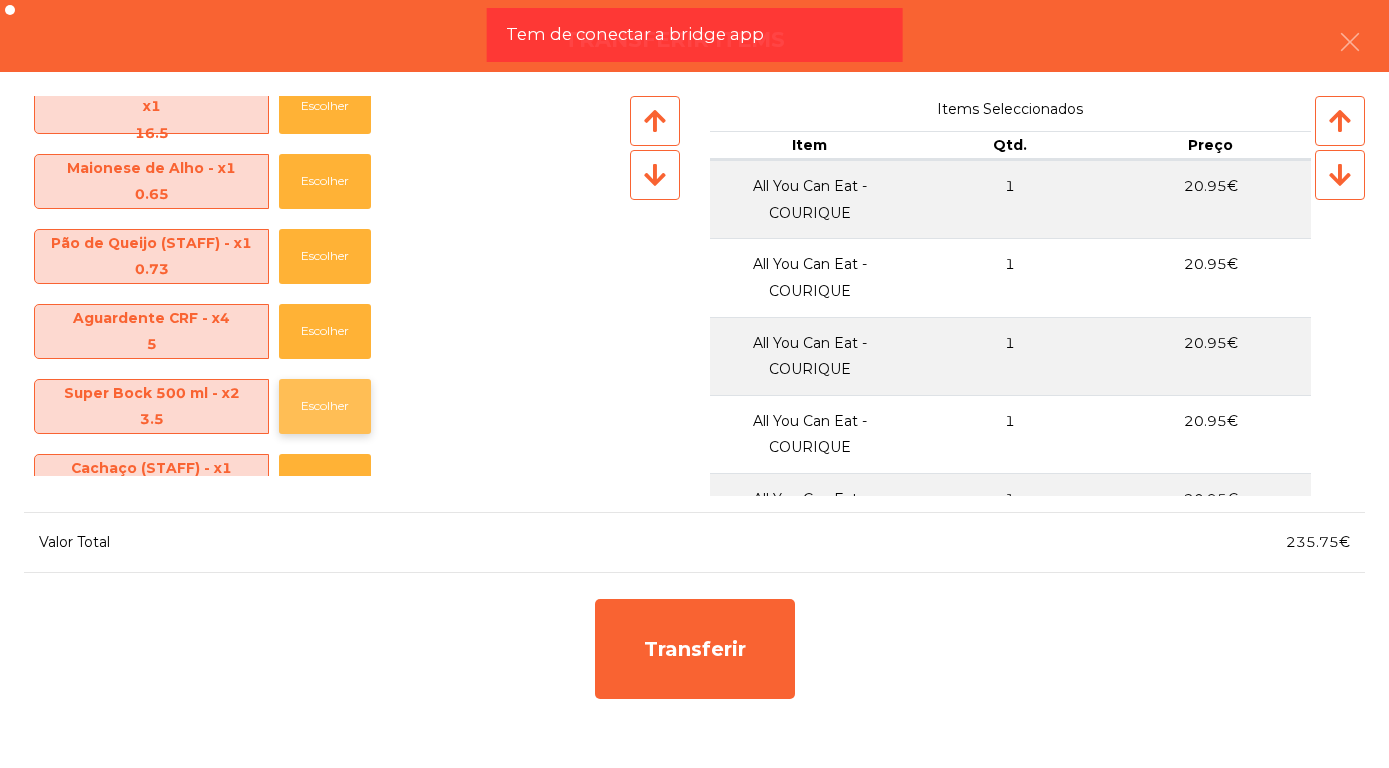 type 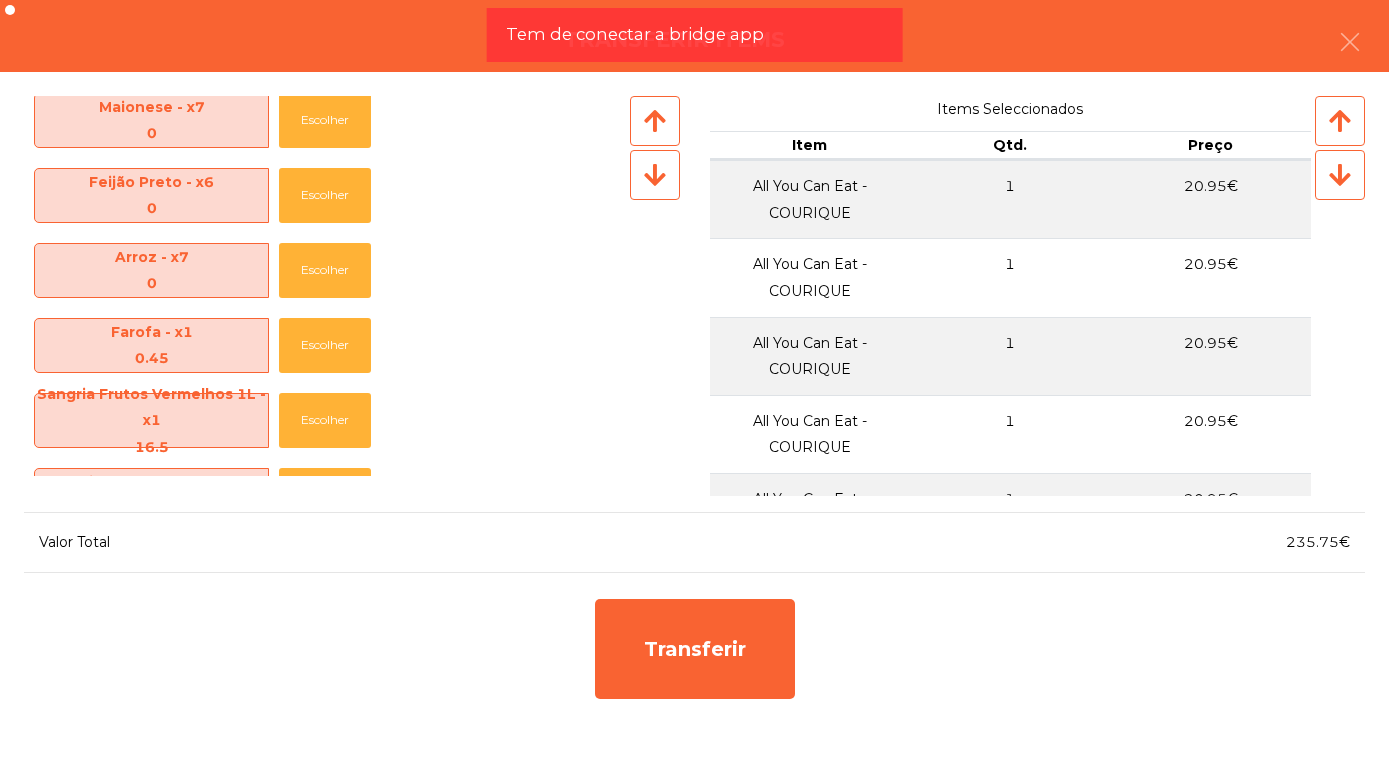 scroll, scrollTop: 762, scrollLeft: 0, axis: vertical 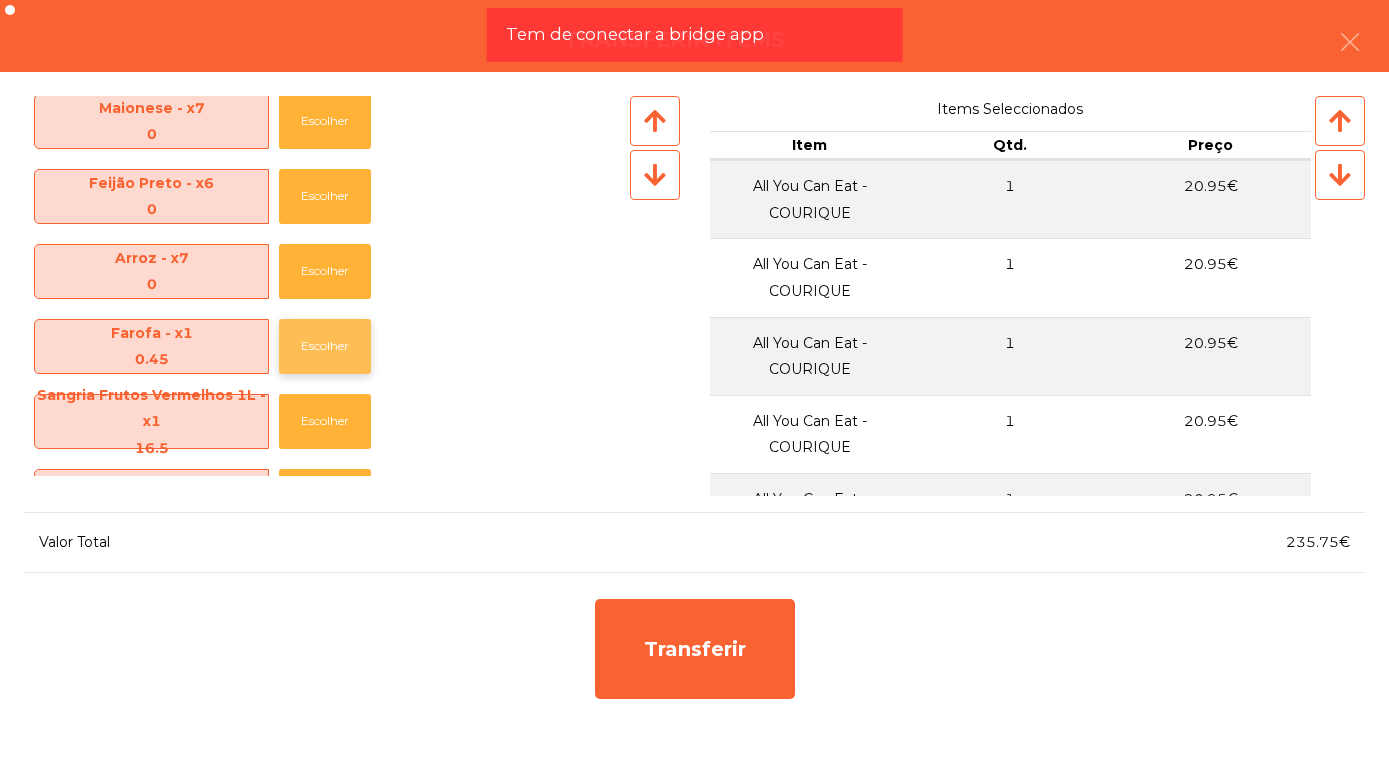 click on "Escolher" 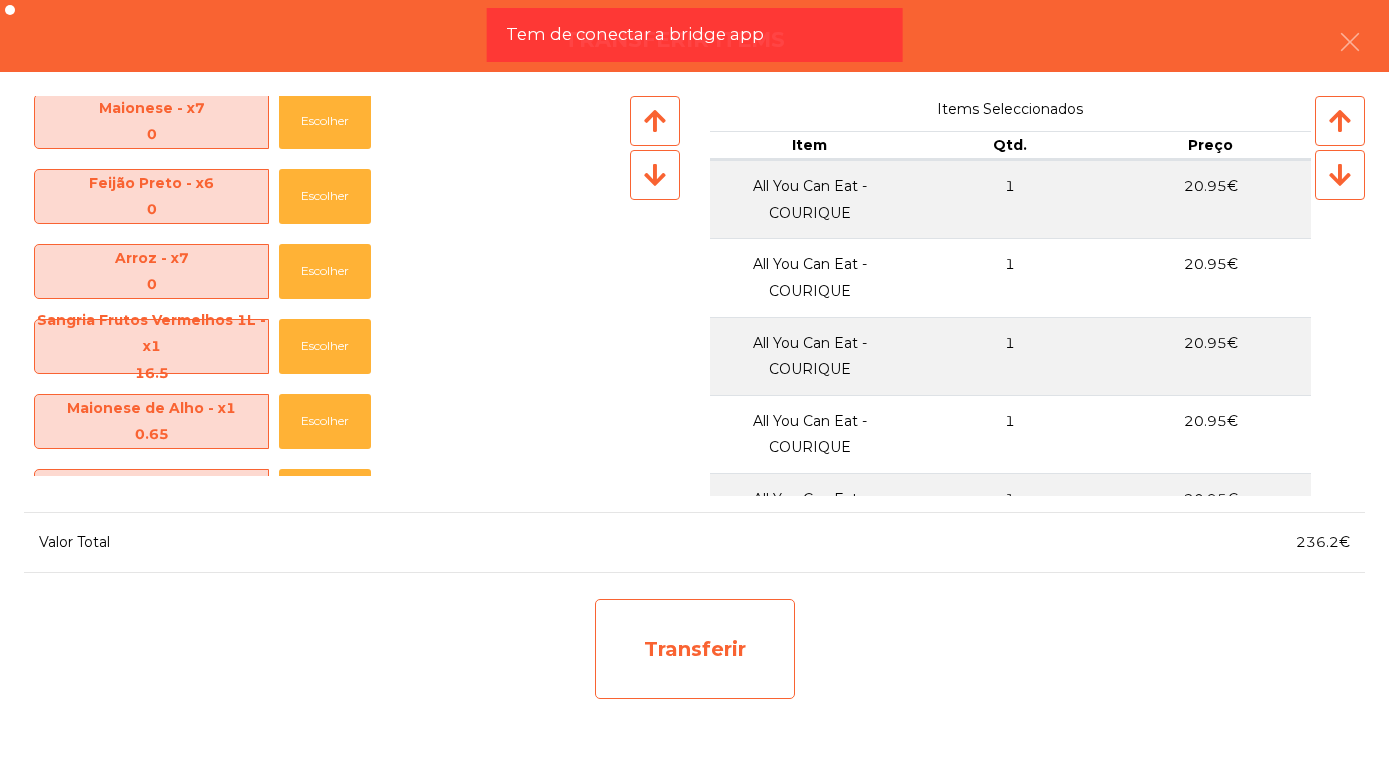 click on "Transferir" 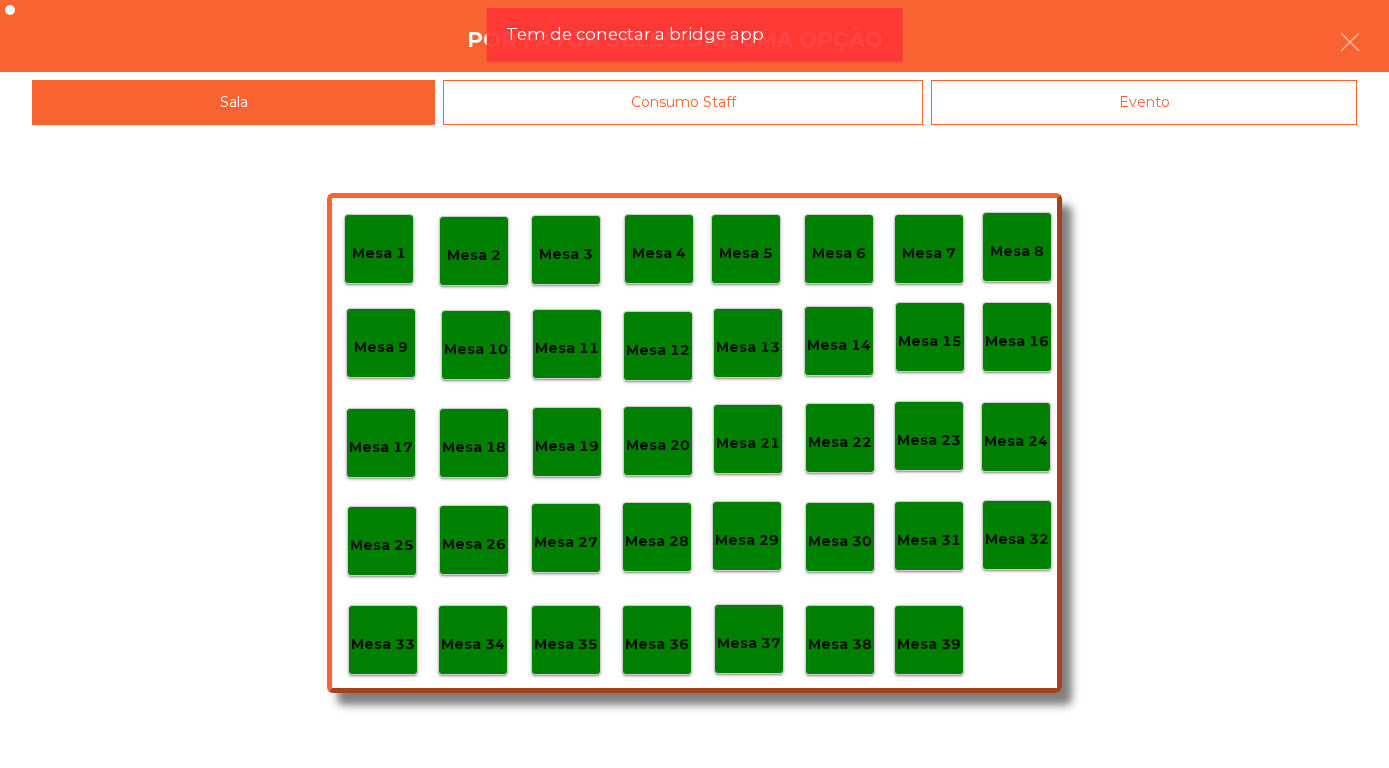 scroll, scrollTop: 762, scrollLeft: 0, axis: vertical 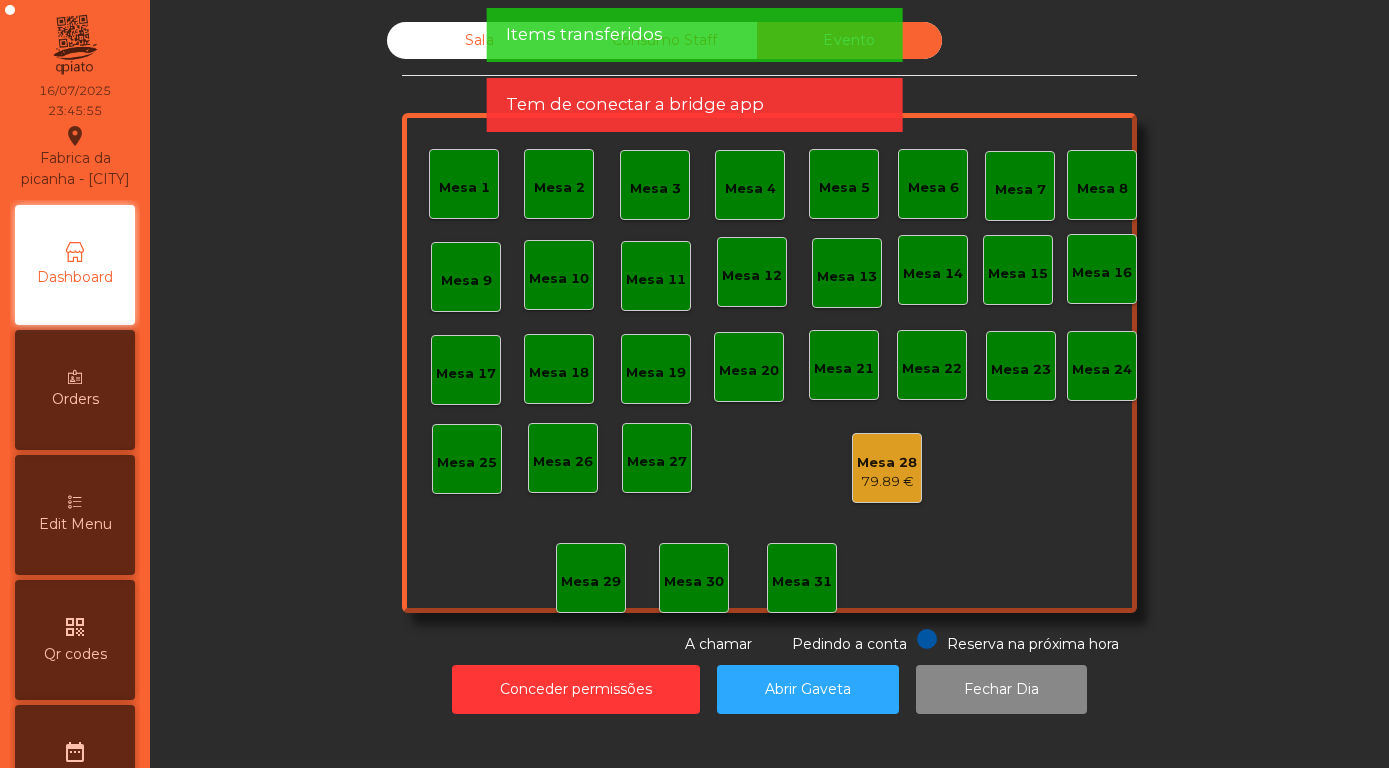 click on "Sala" 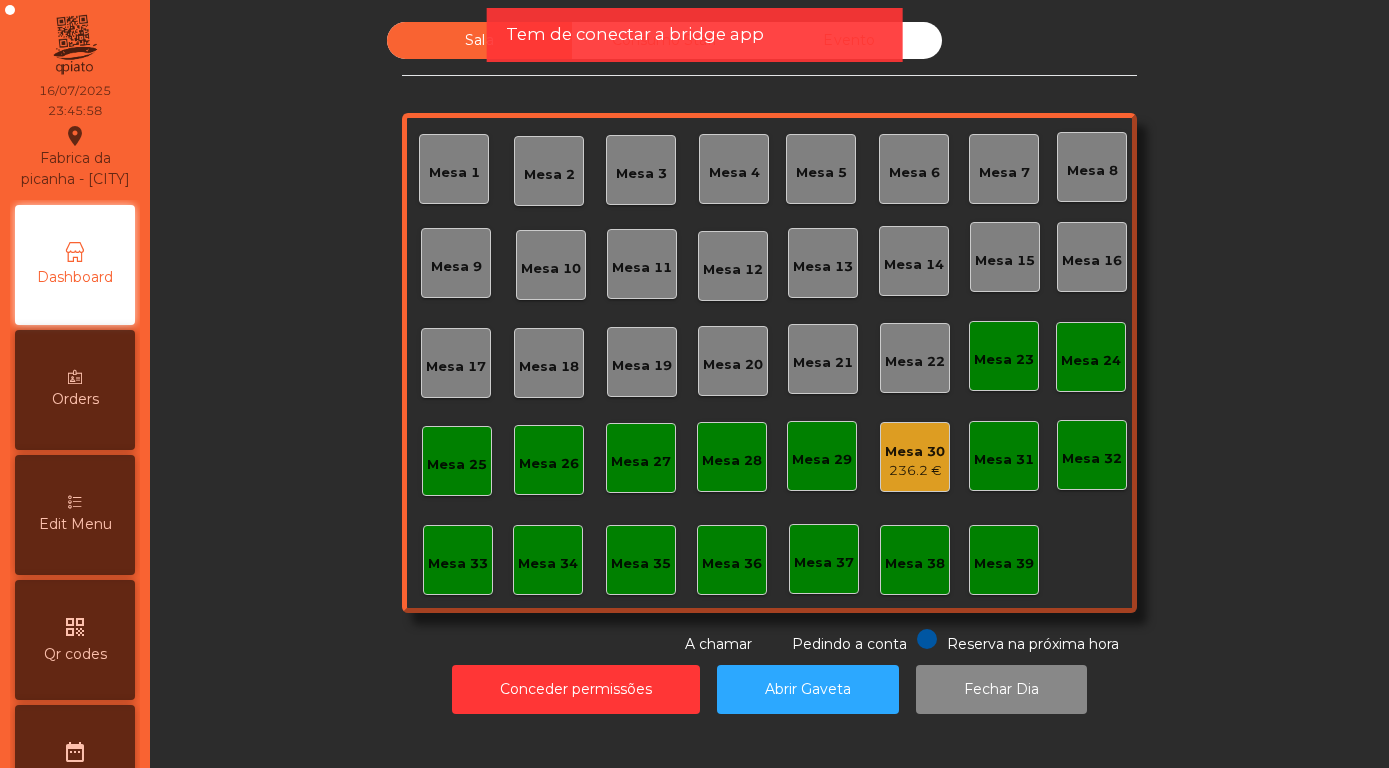 click on "Mesa 30" 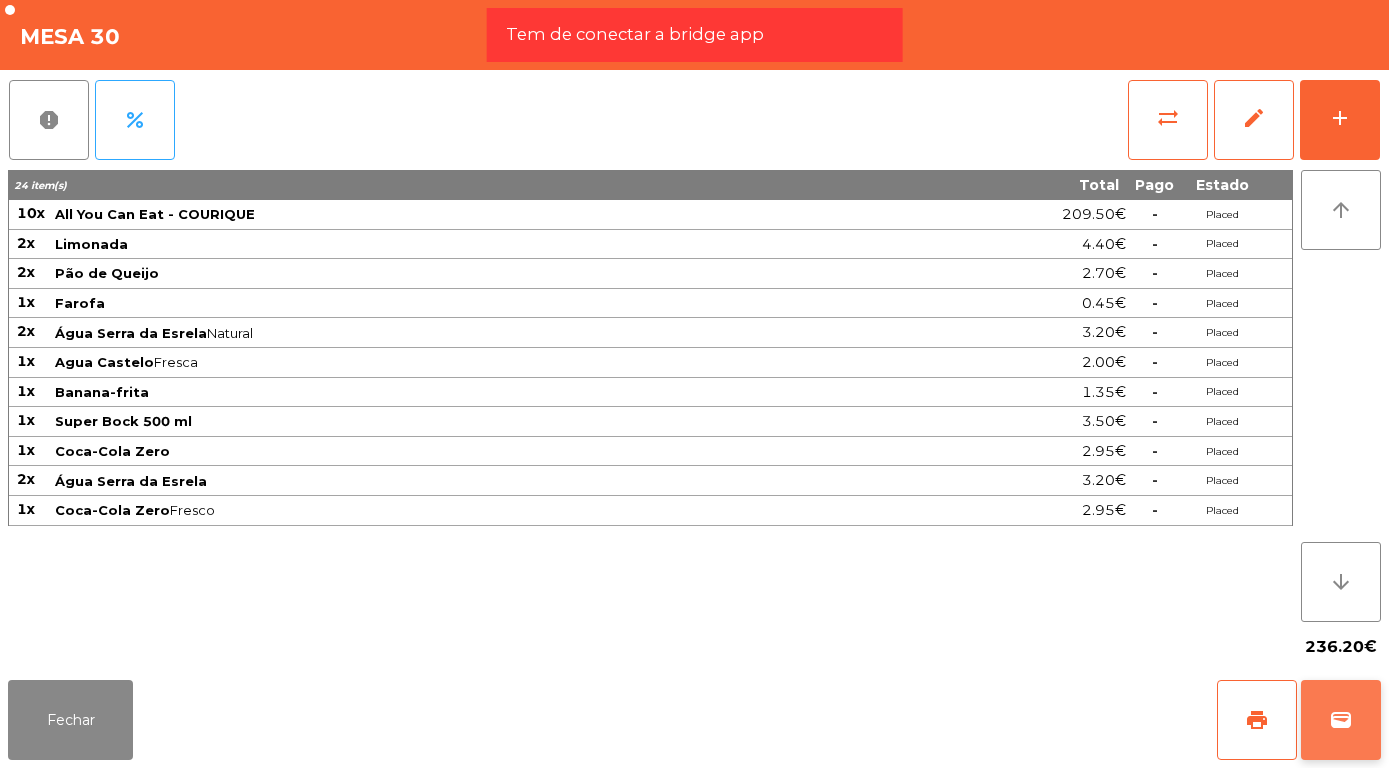 click on "wallet" 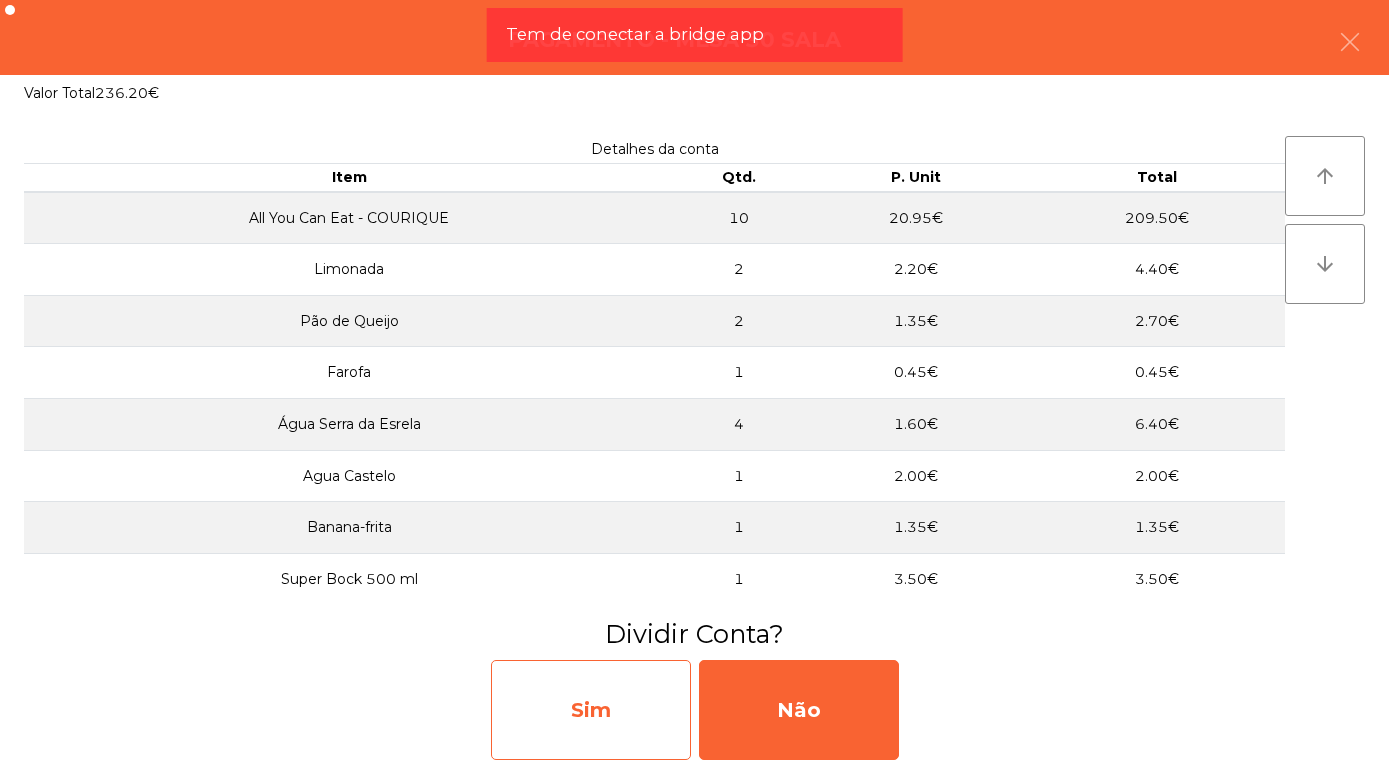 click on "Sim" 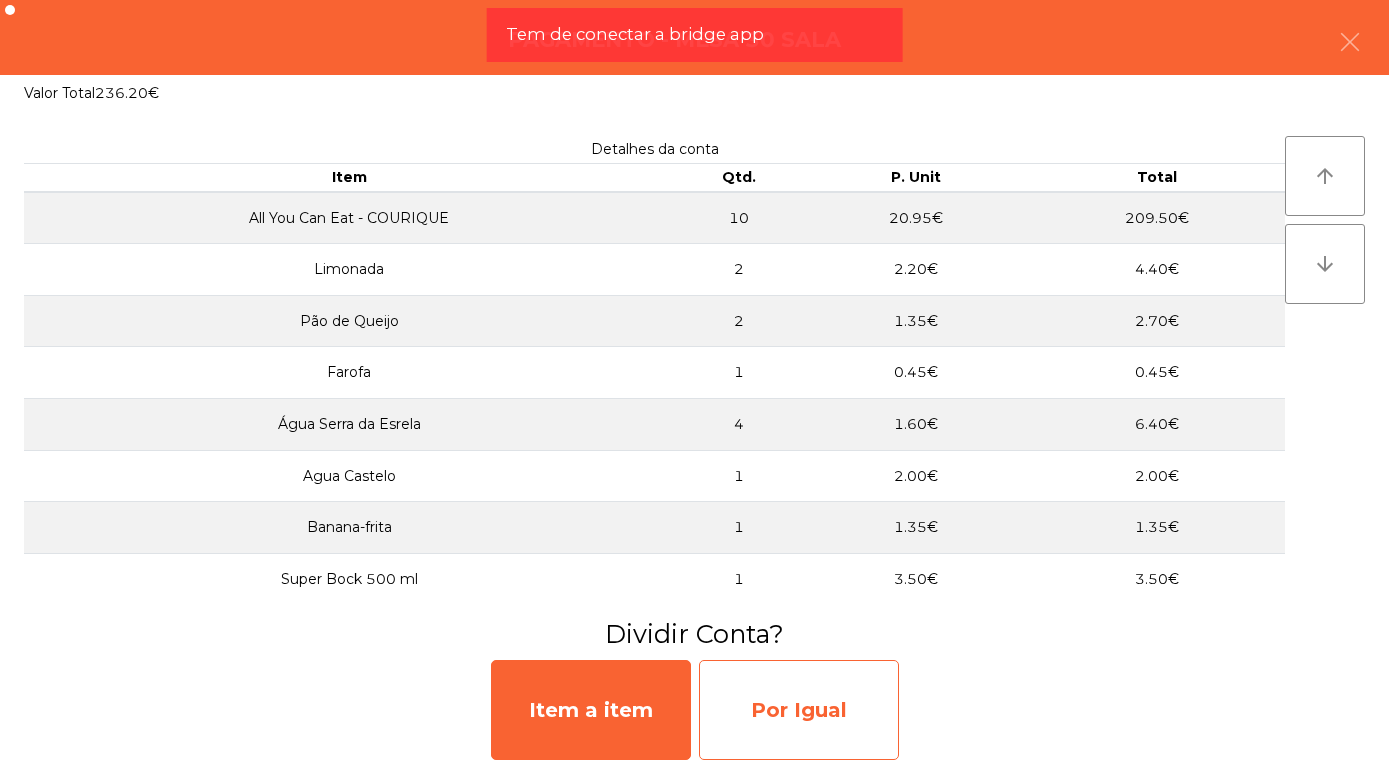 click on "Por Igual" 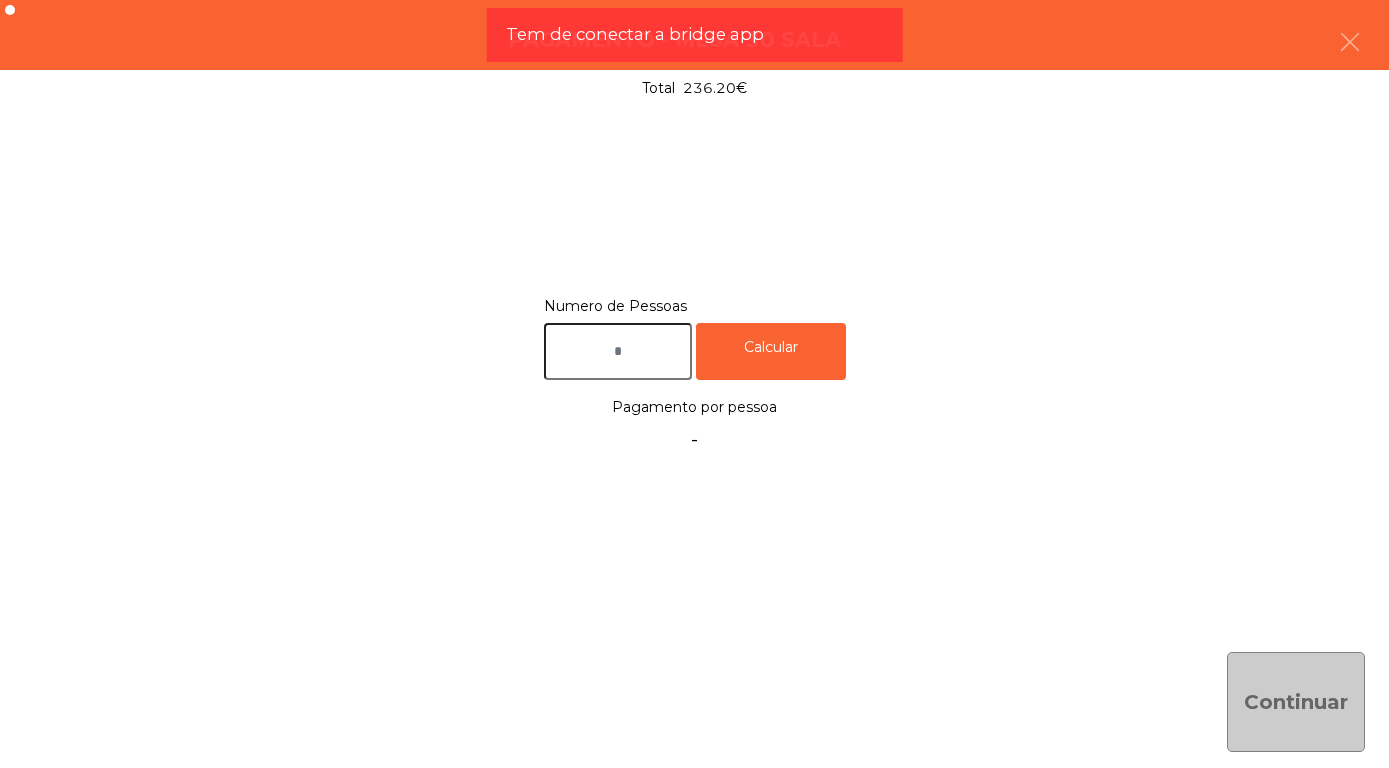click 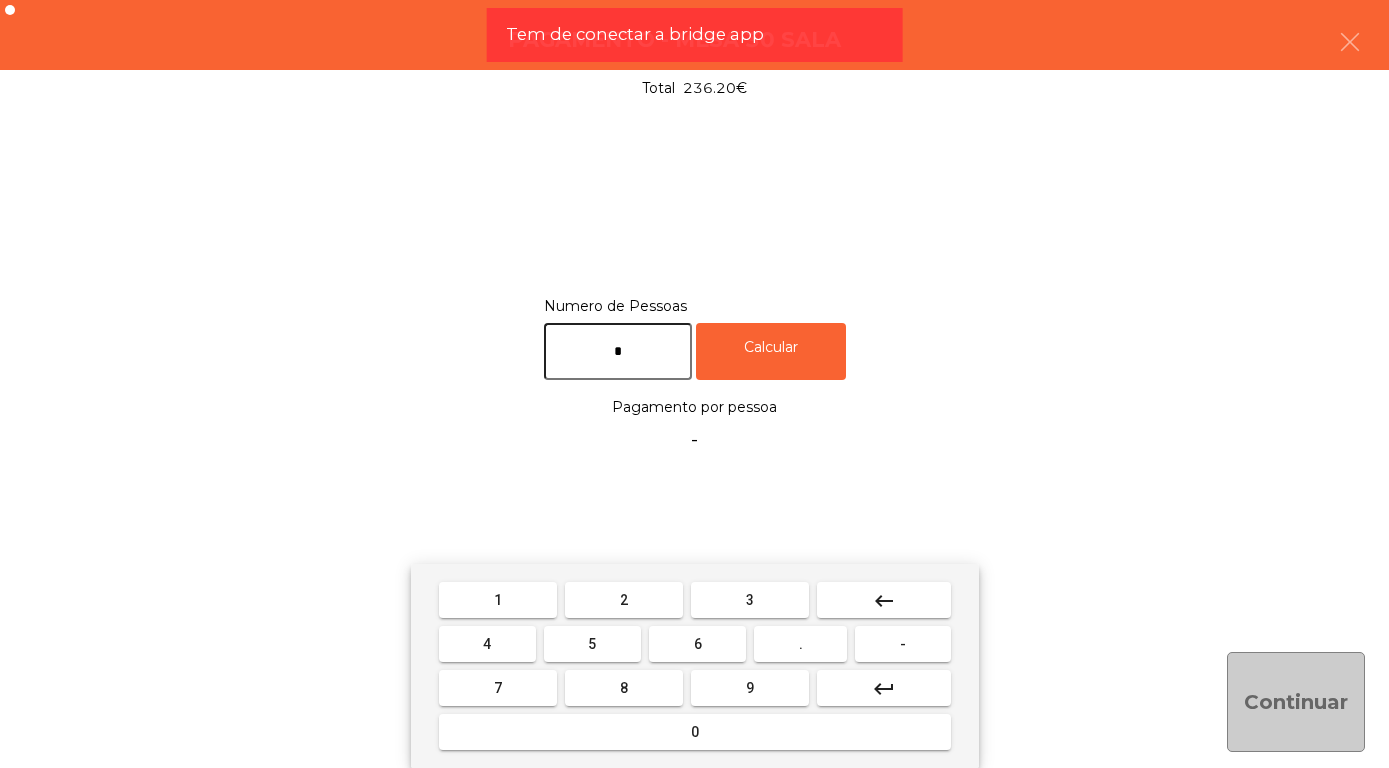 type on "*" 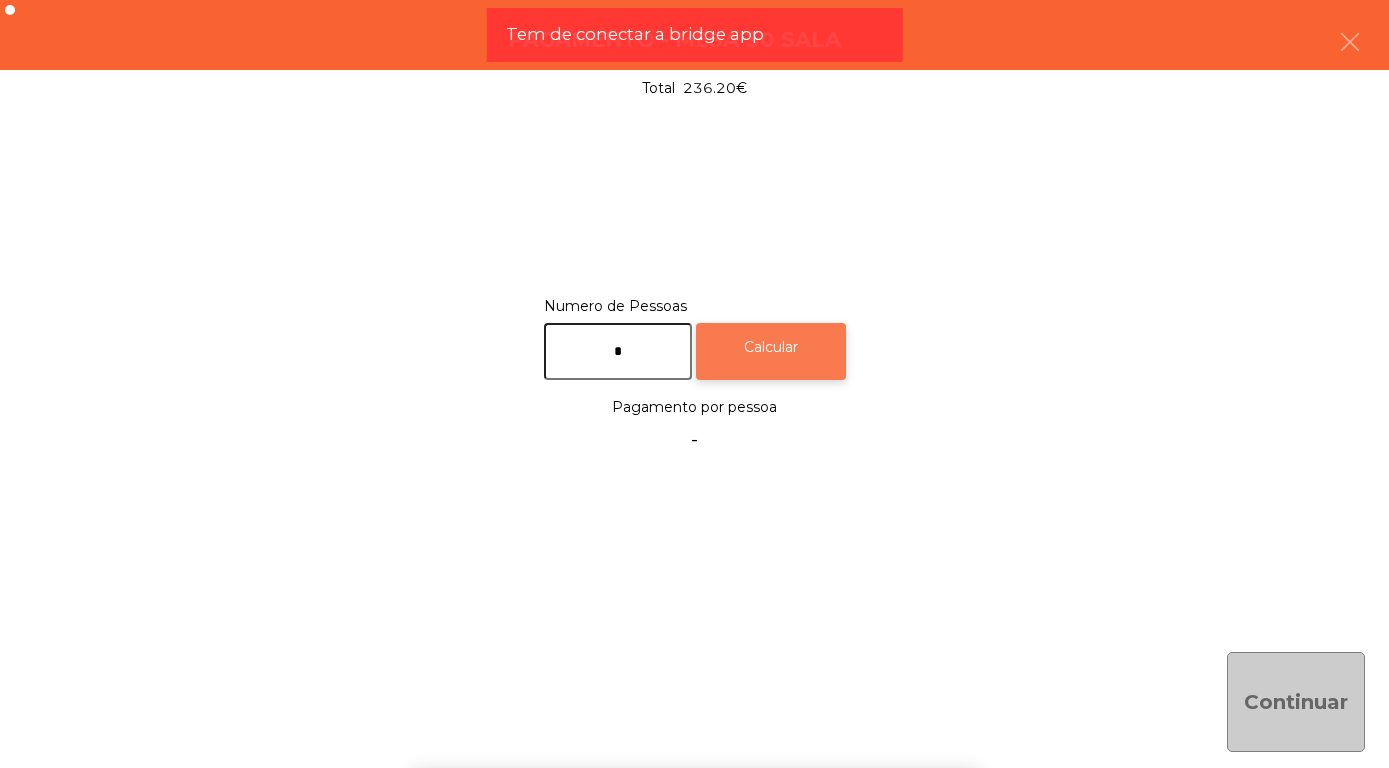click on "Calcular" 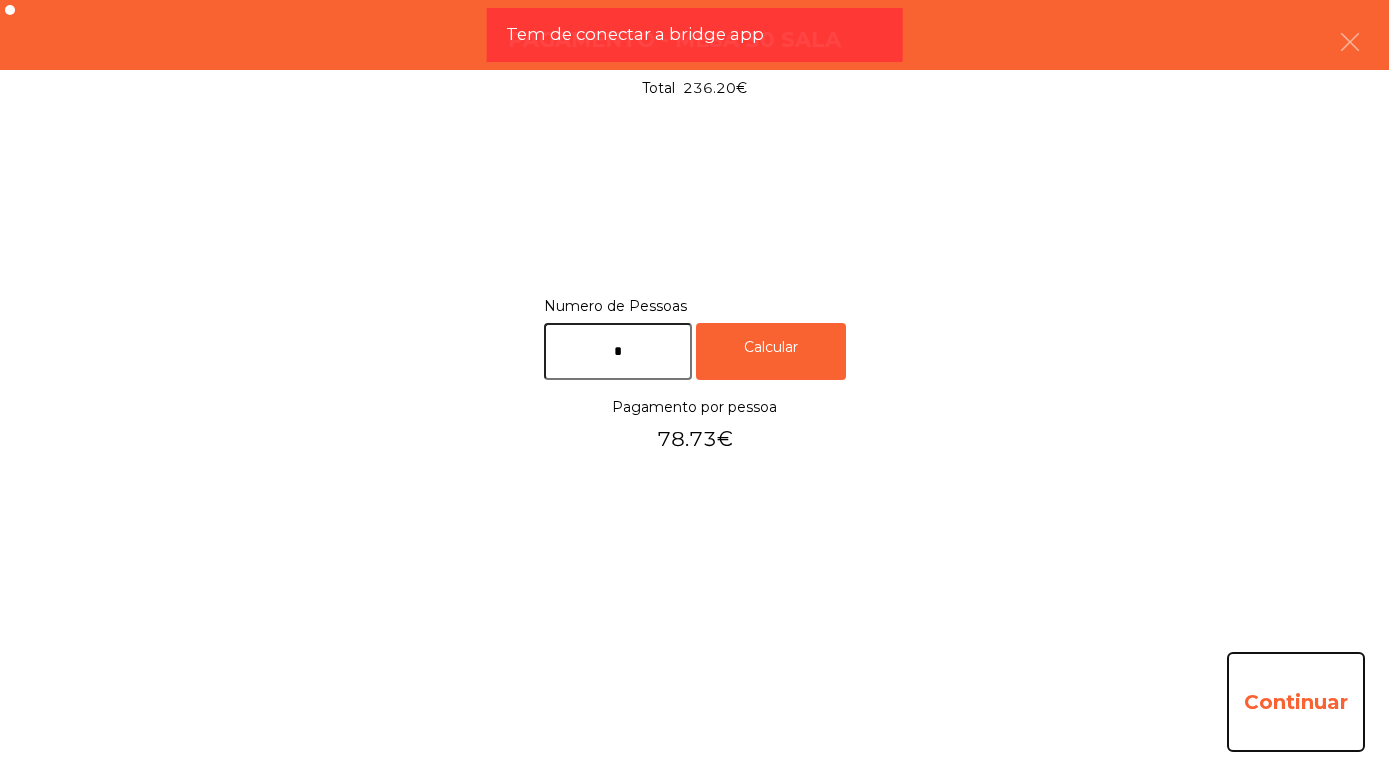 click on "Continuar" 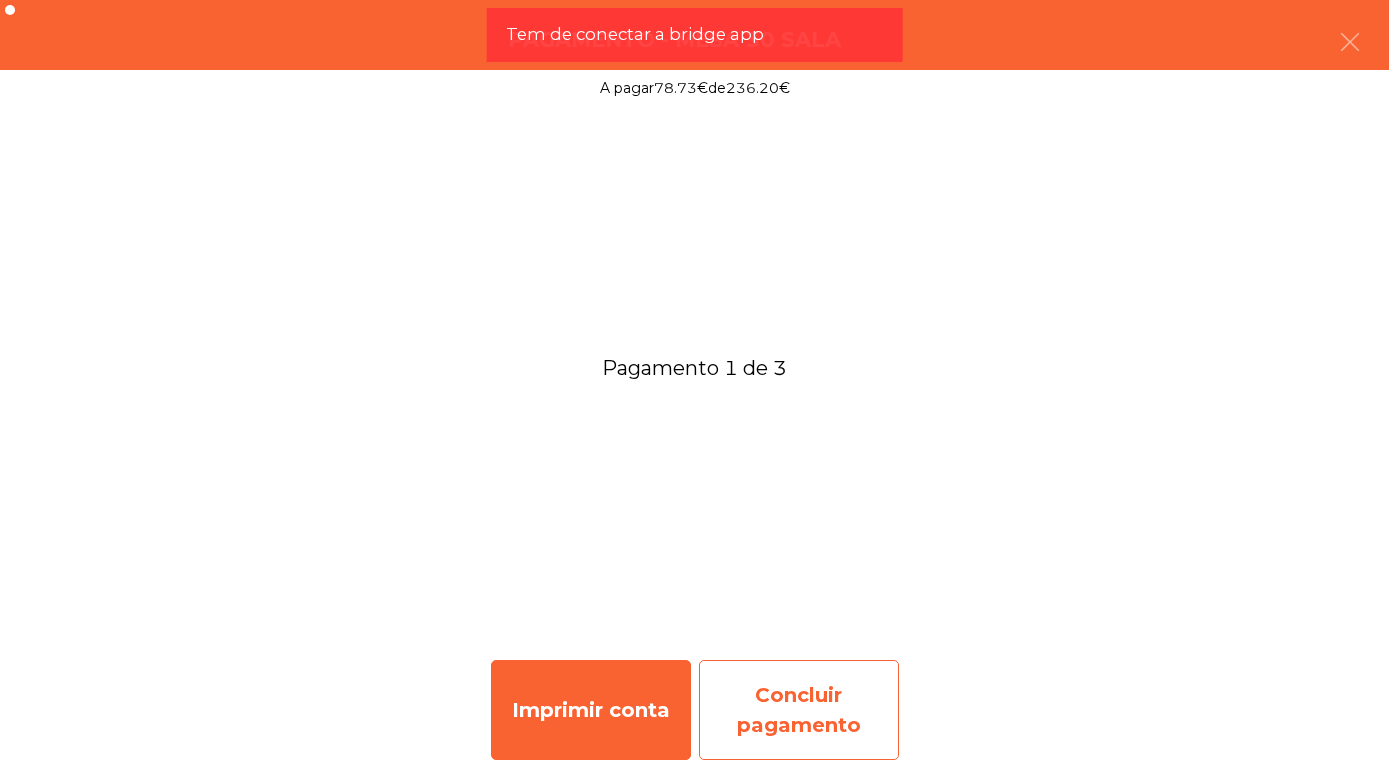 click on "Concluir pagamento" 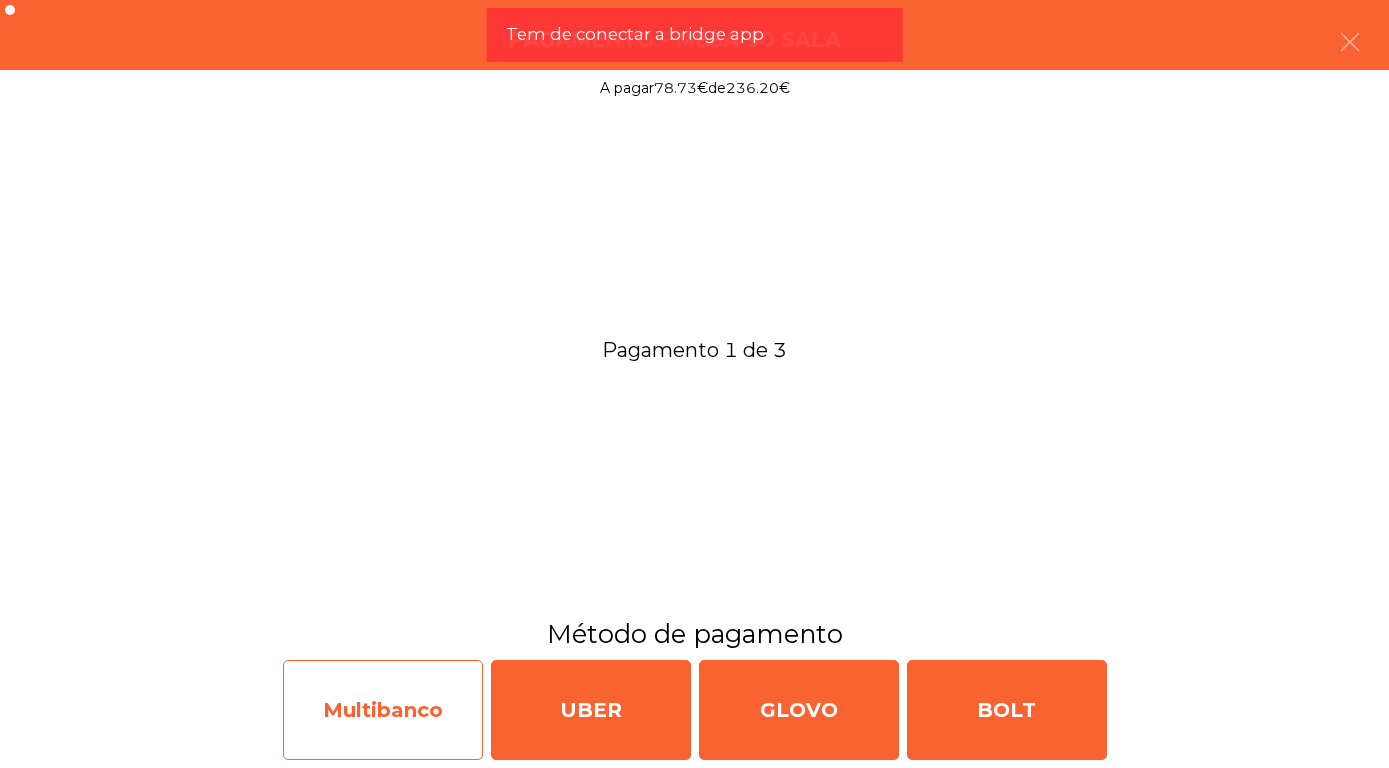 click on "Multibanco" 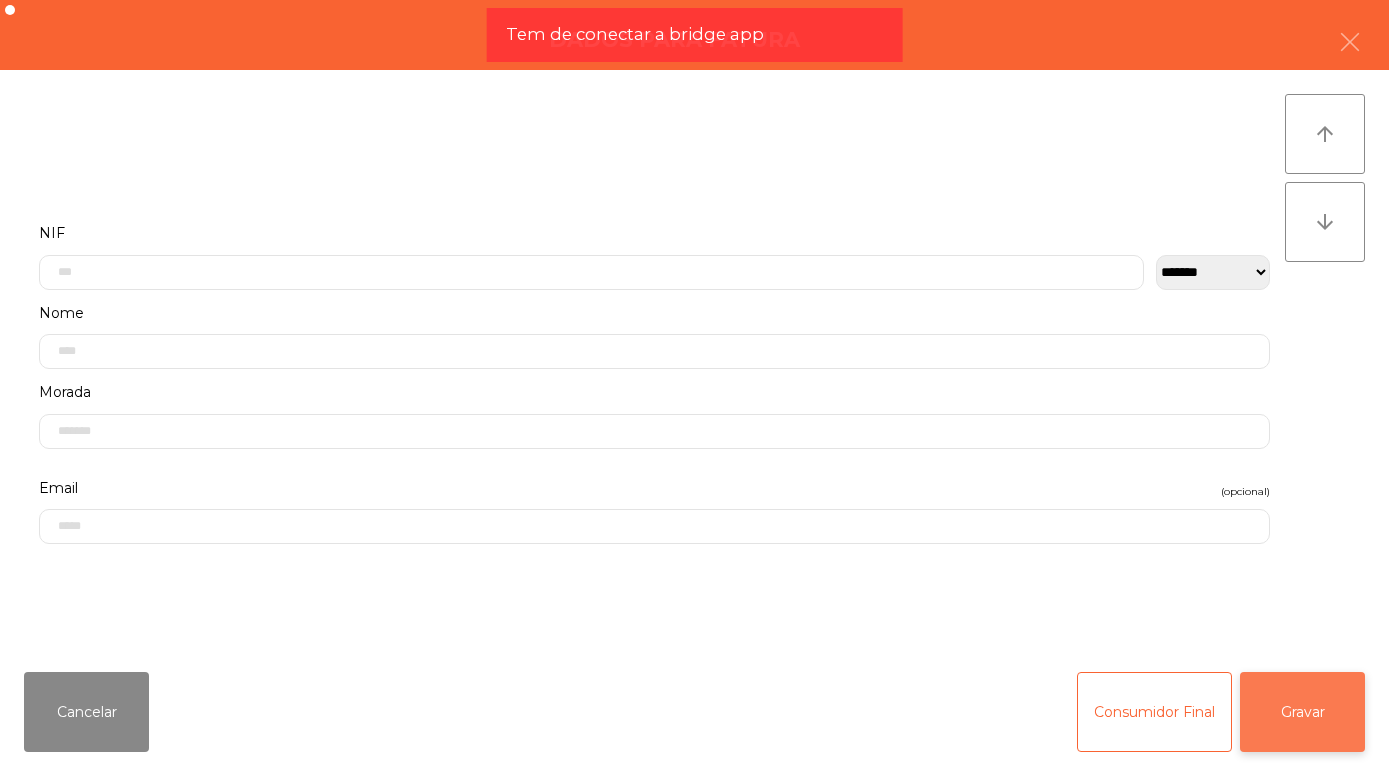 click on "Gravar" 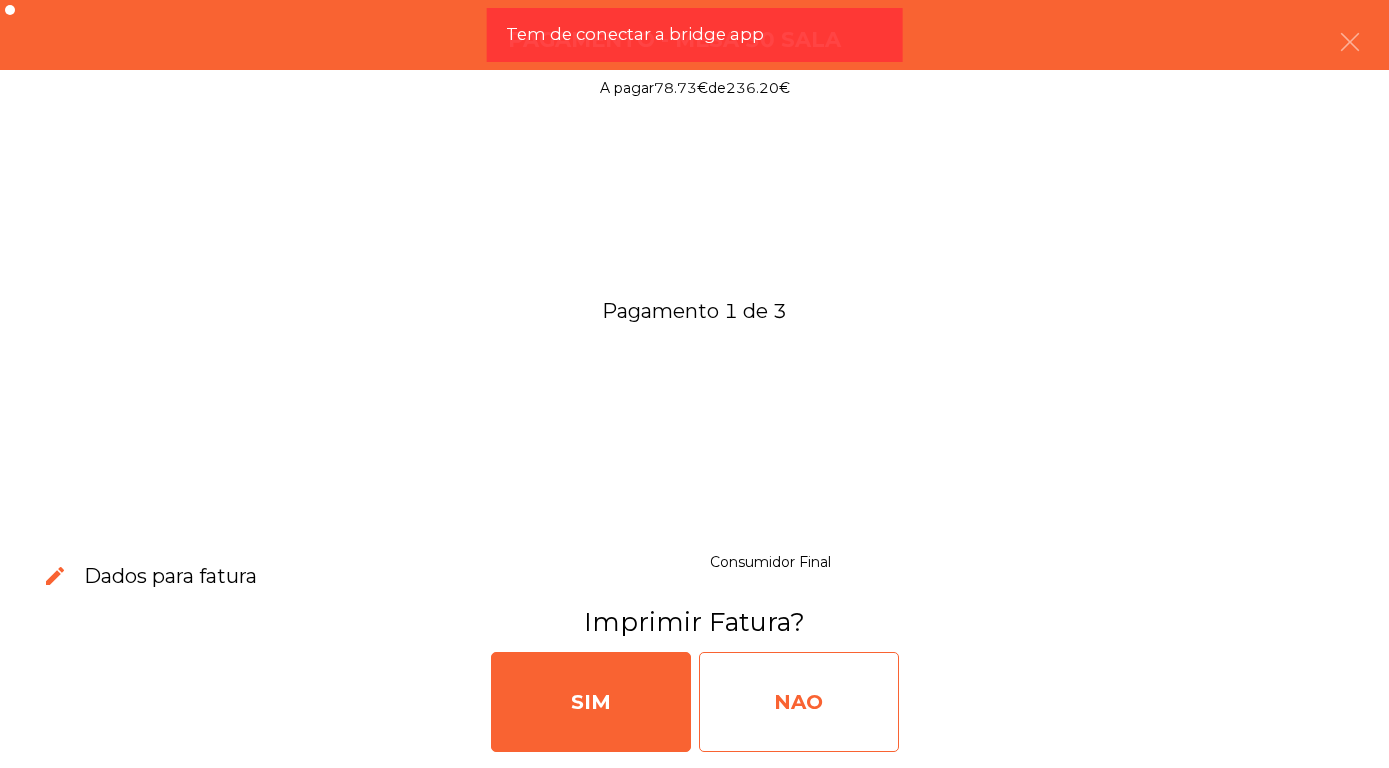 click on "NAO" 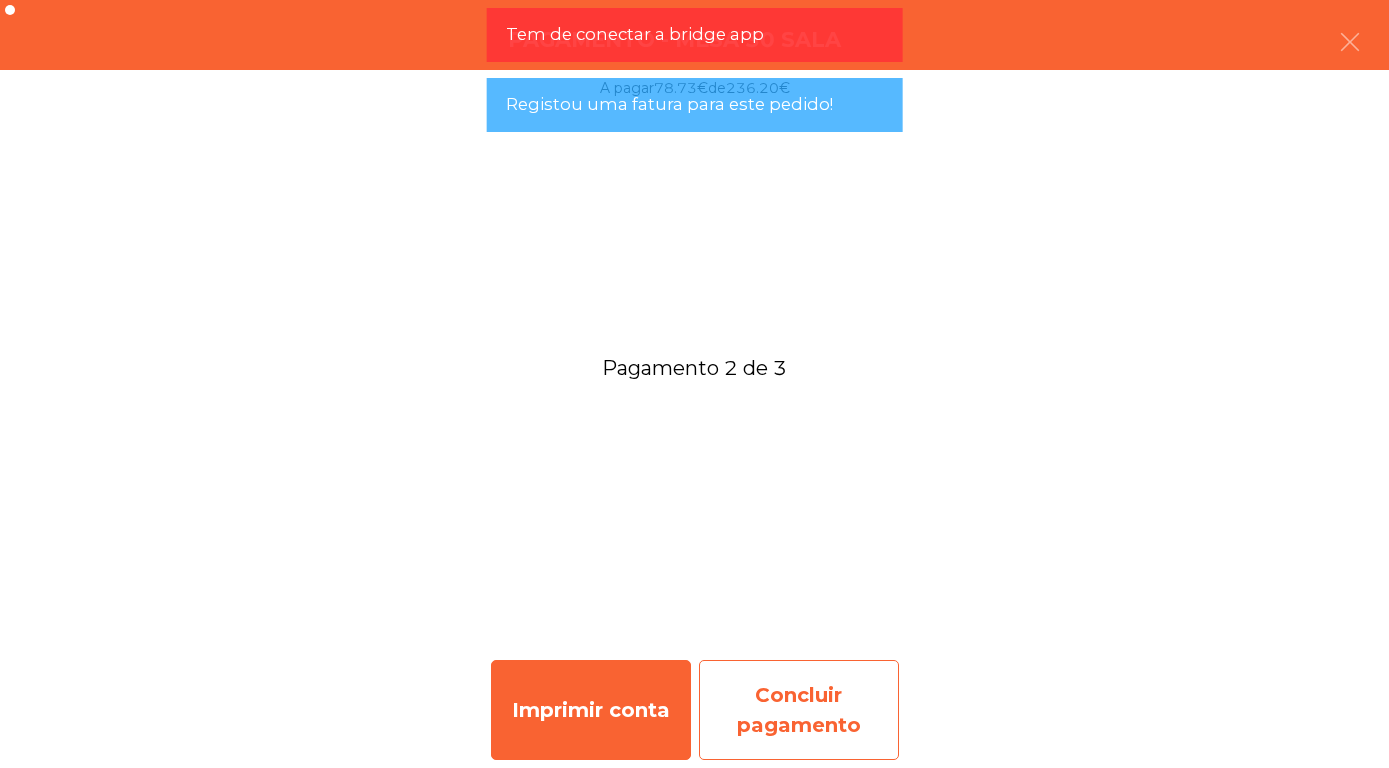 click on "Concluir pagamento" 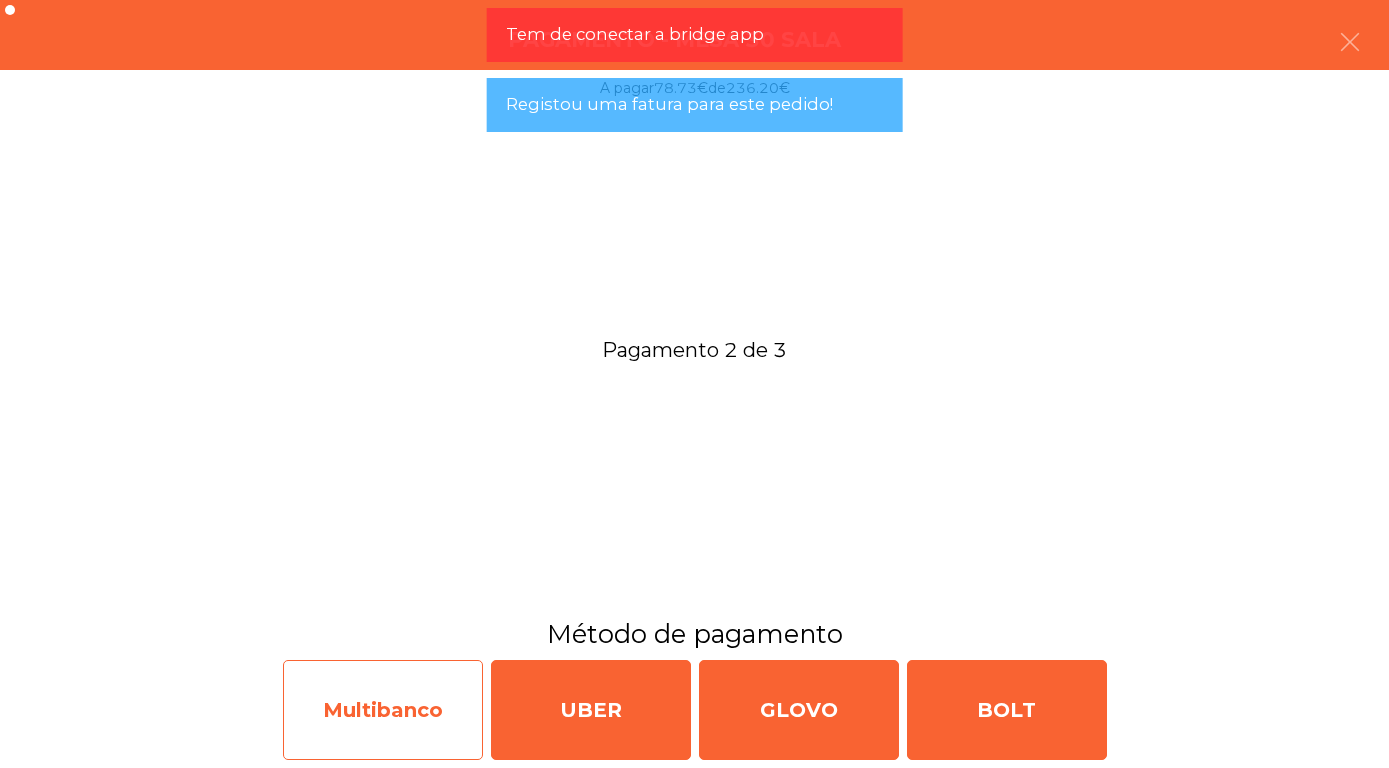 click on "Multibanco" 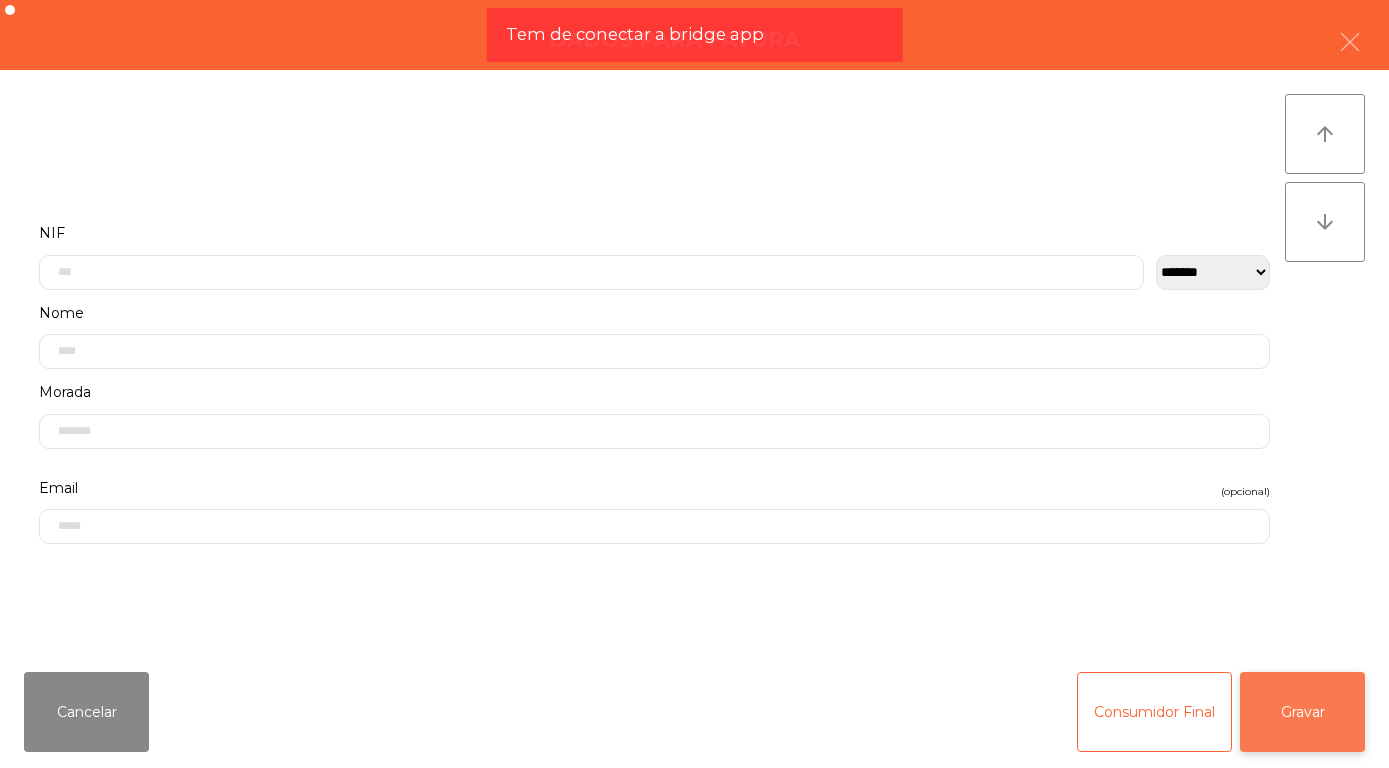 click on "Gravar" 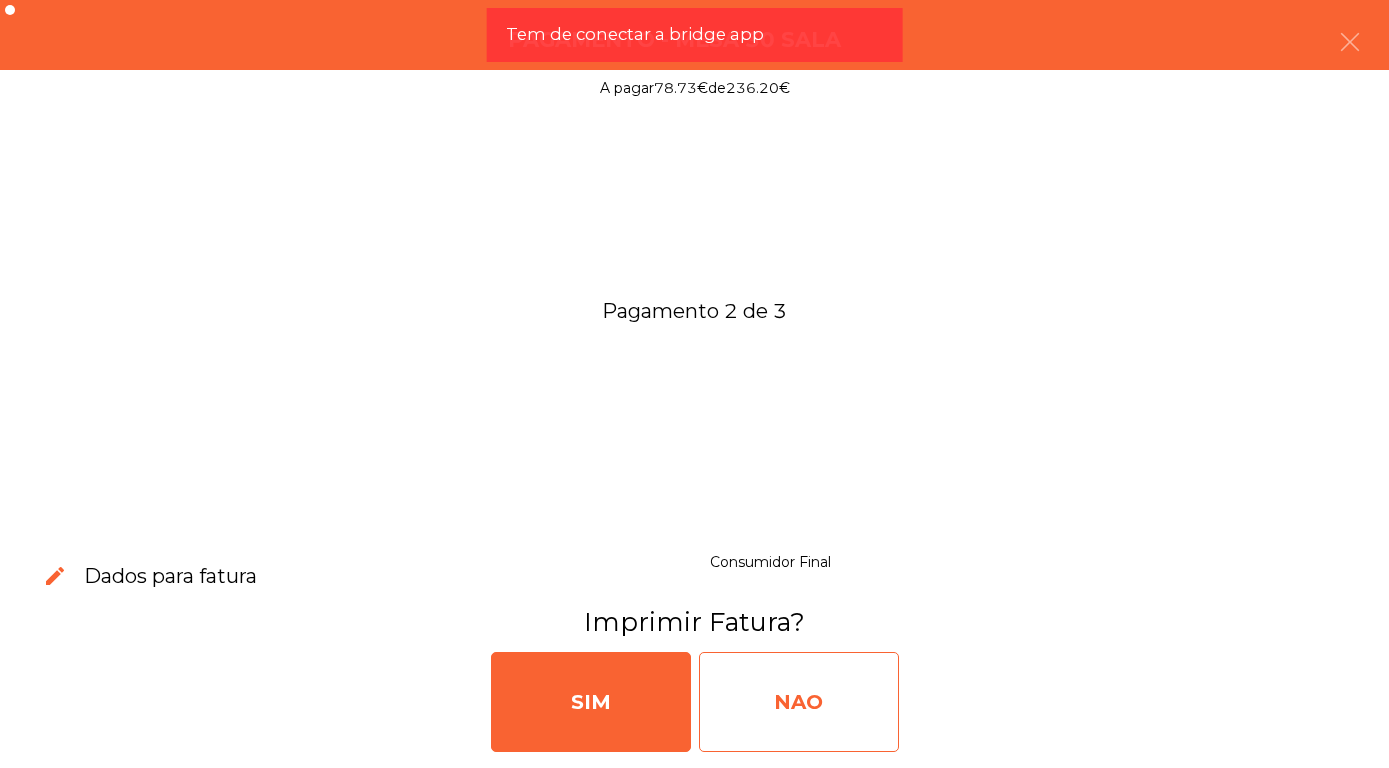 click on "NAO" 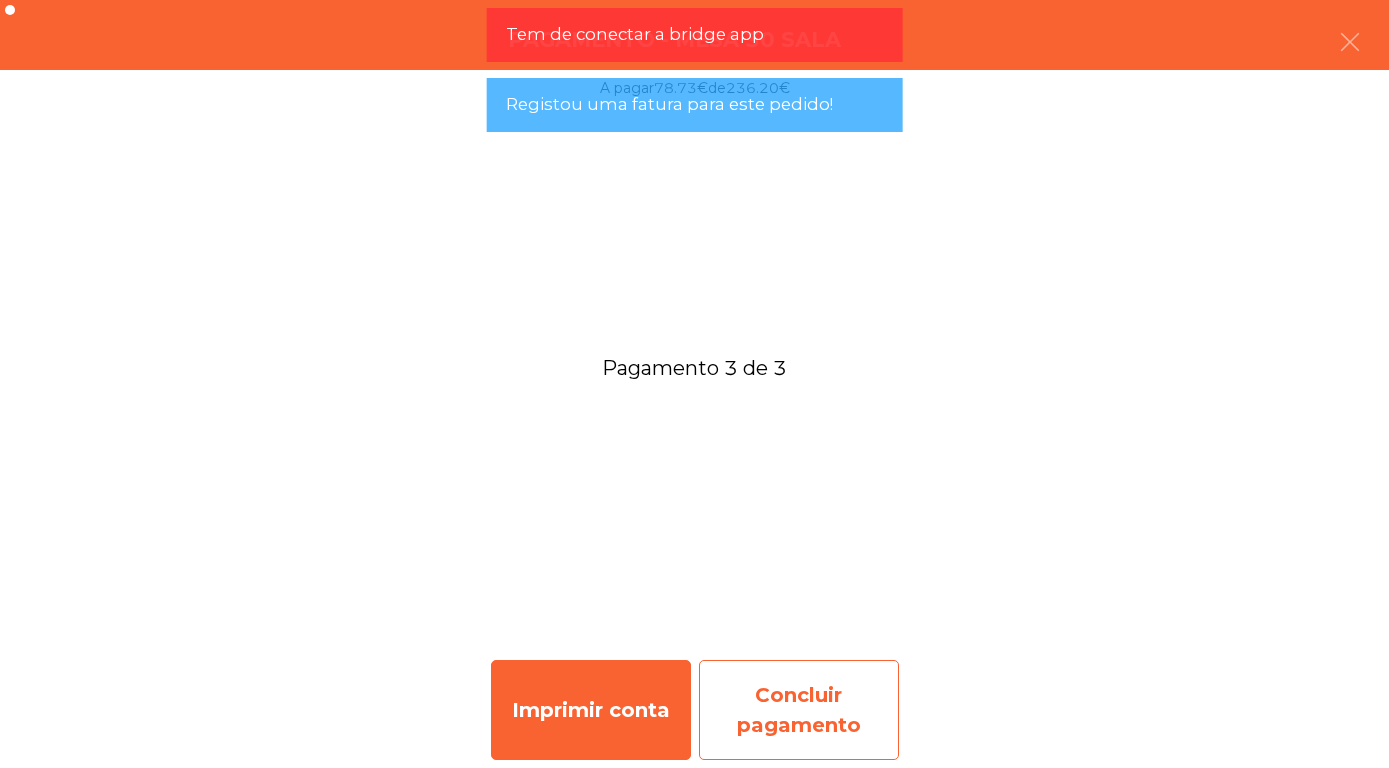 click on "Concluir pagamento" 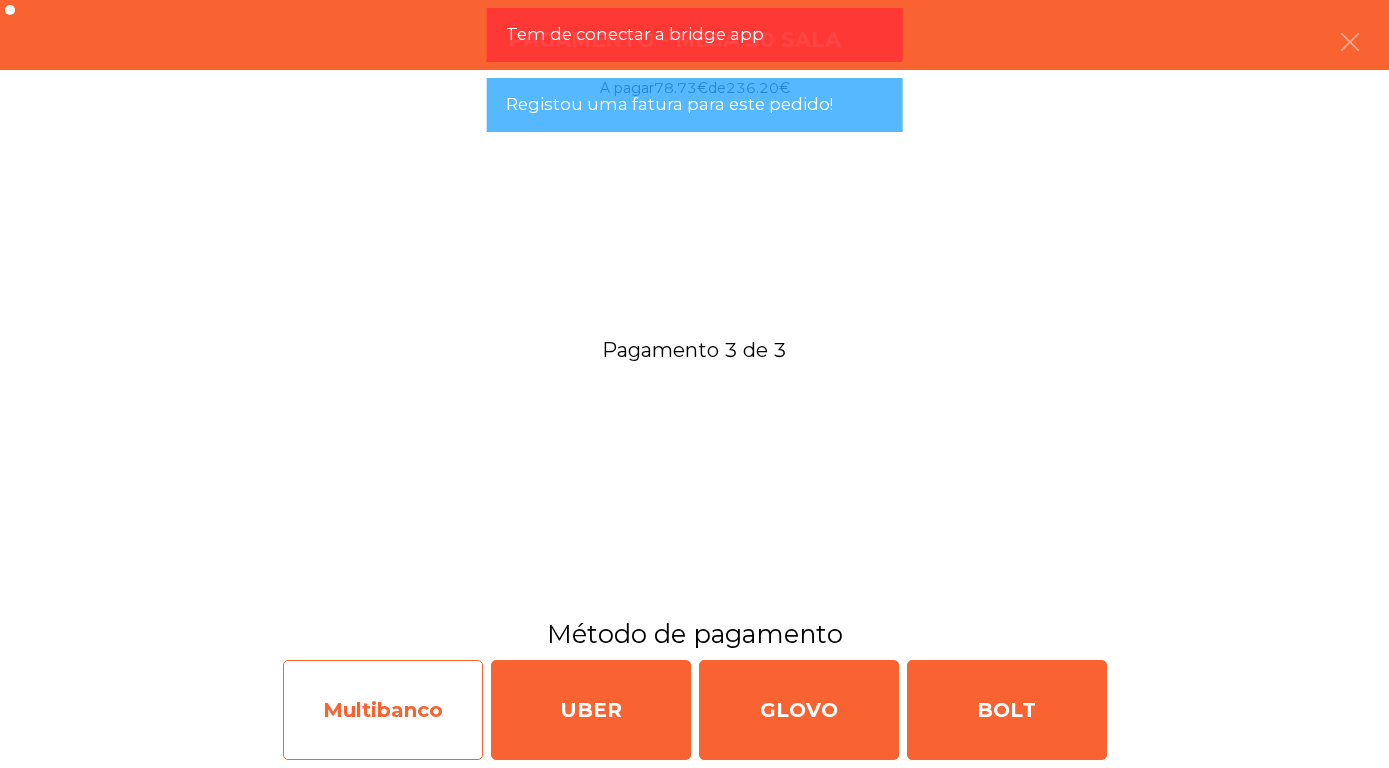 click on "Multibanco" 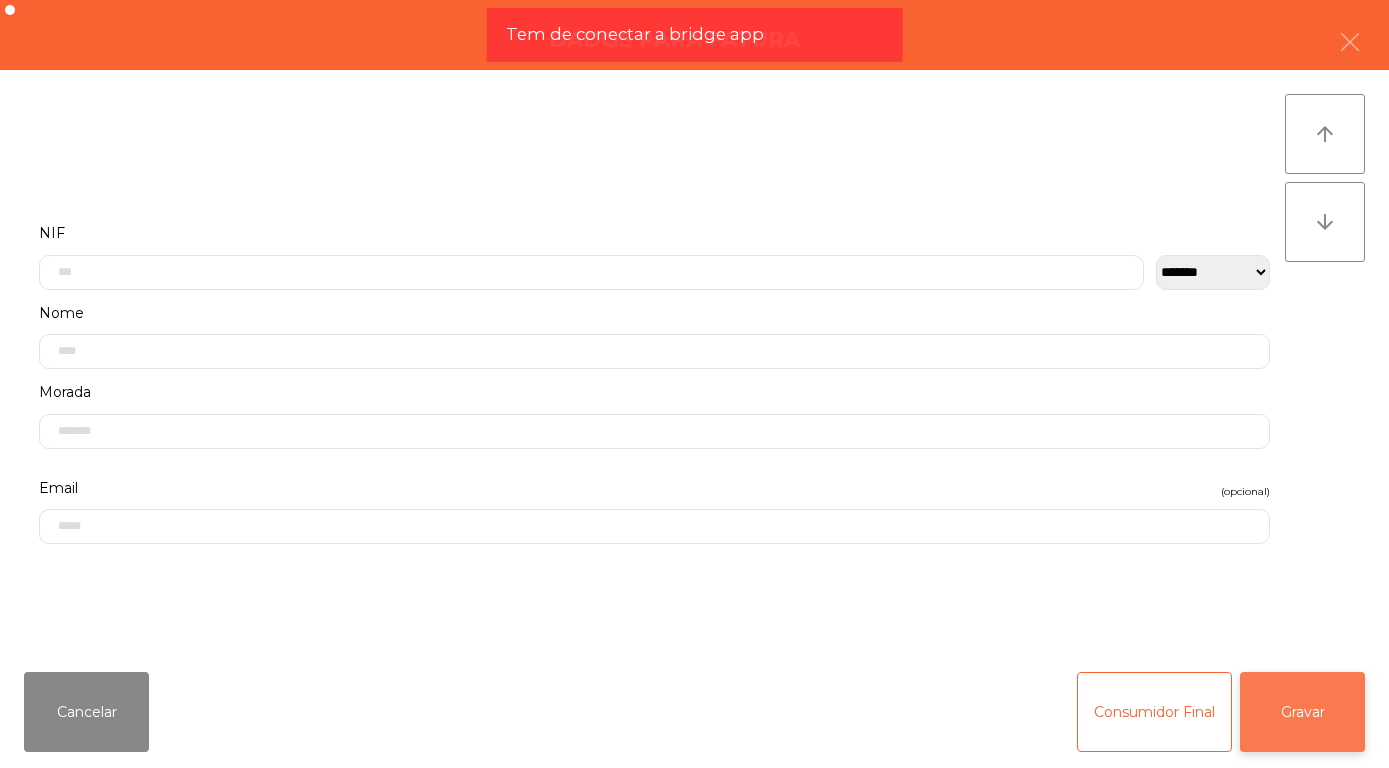 click on "Gravar" 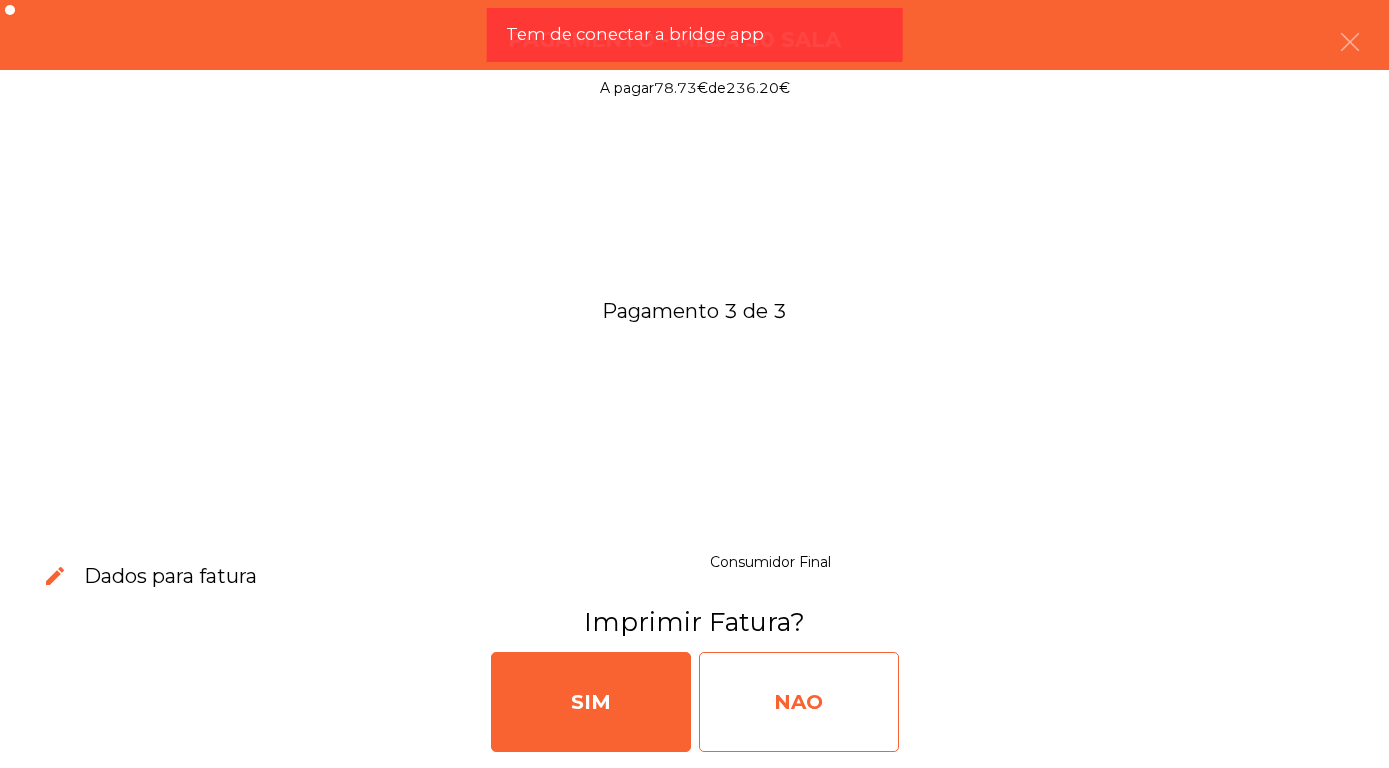 click on "NAO" 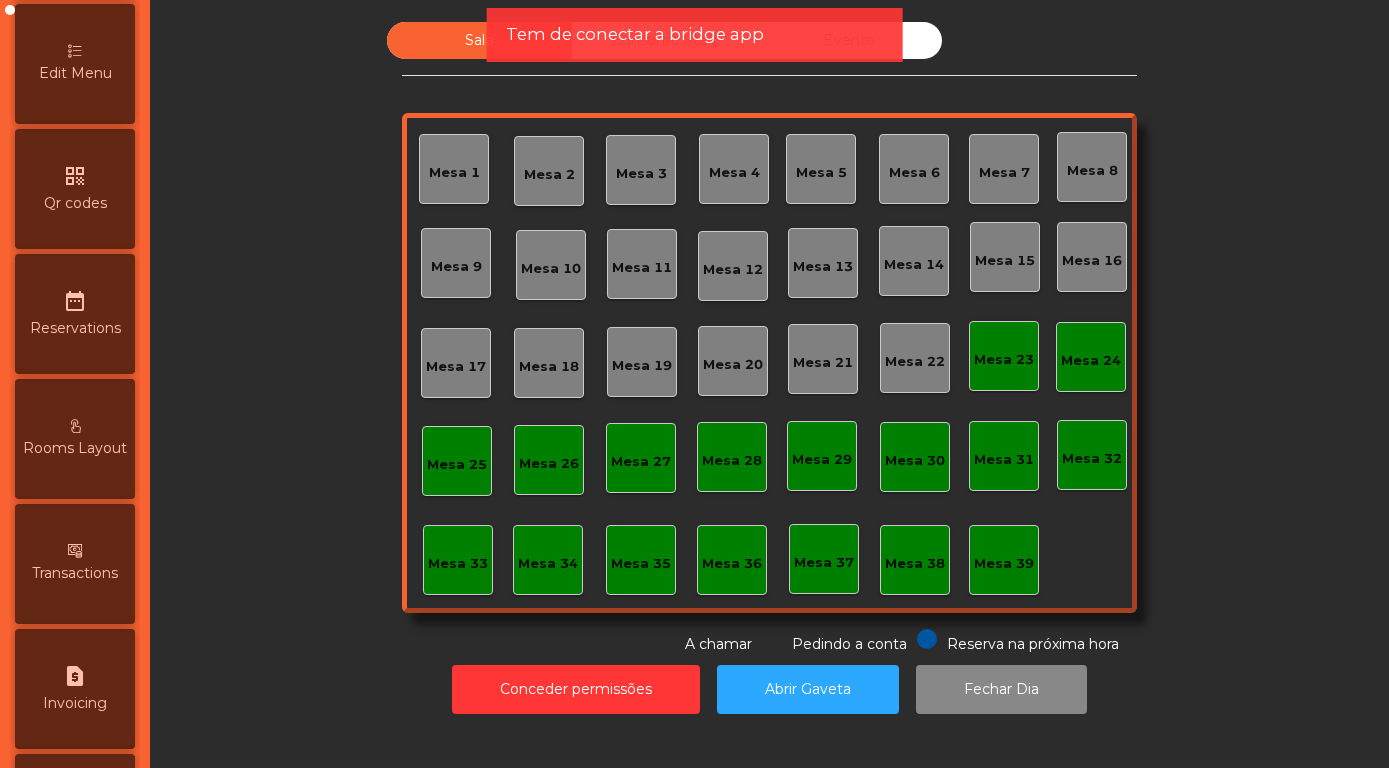 scroll, scrollTop: 948, scrollLeft: 0, axis: vertical 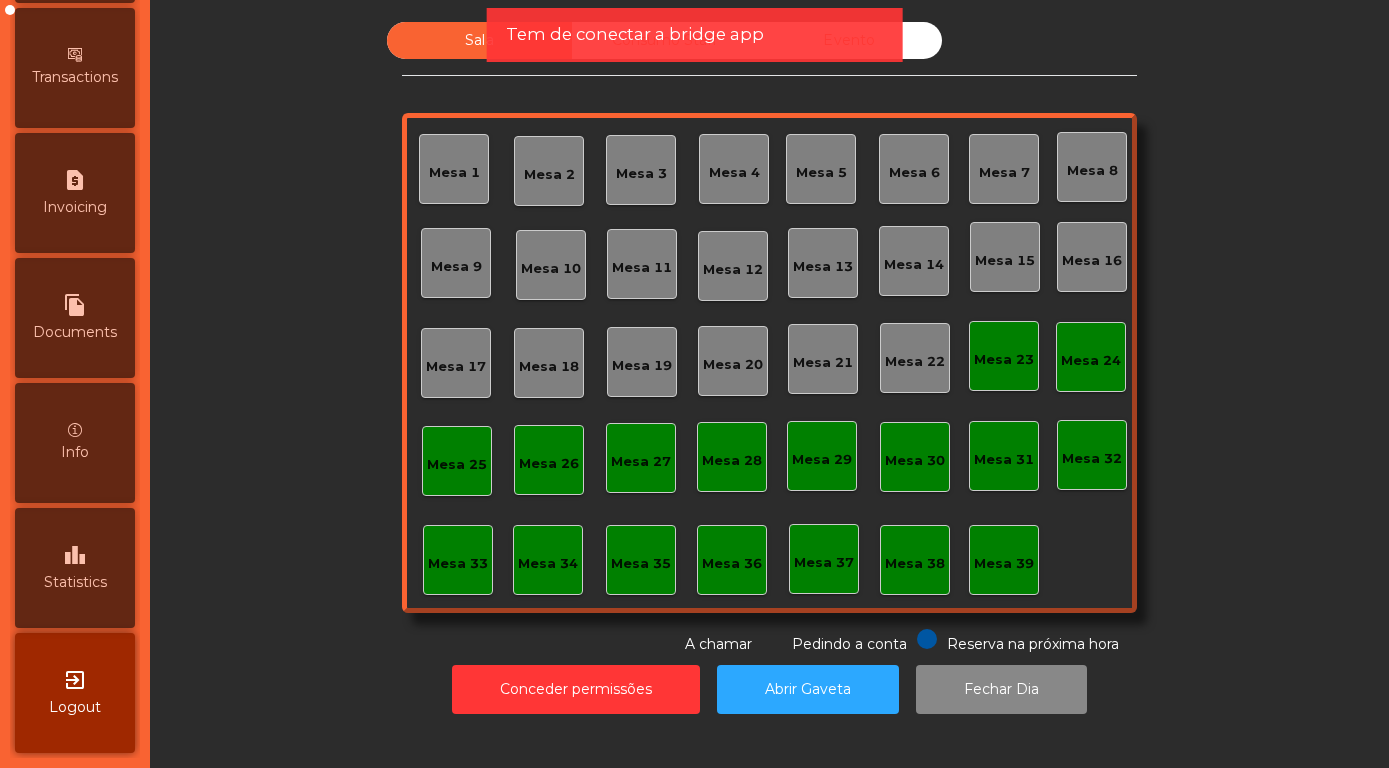 click on "leaderboard" at bounding box center [75, 555] 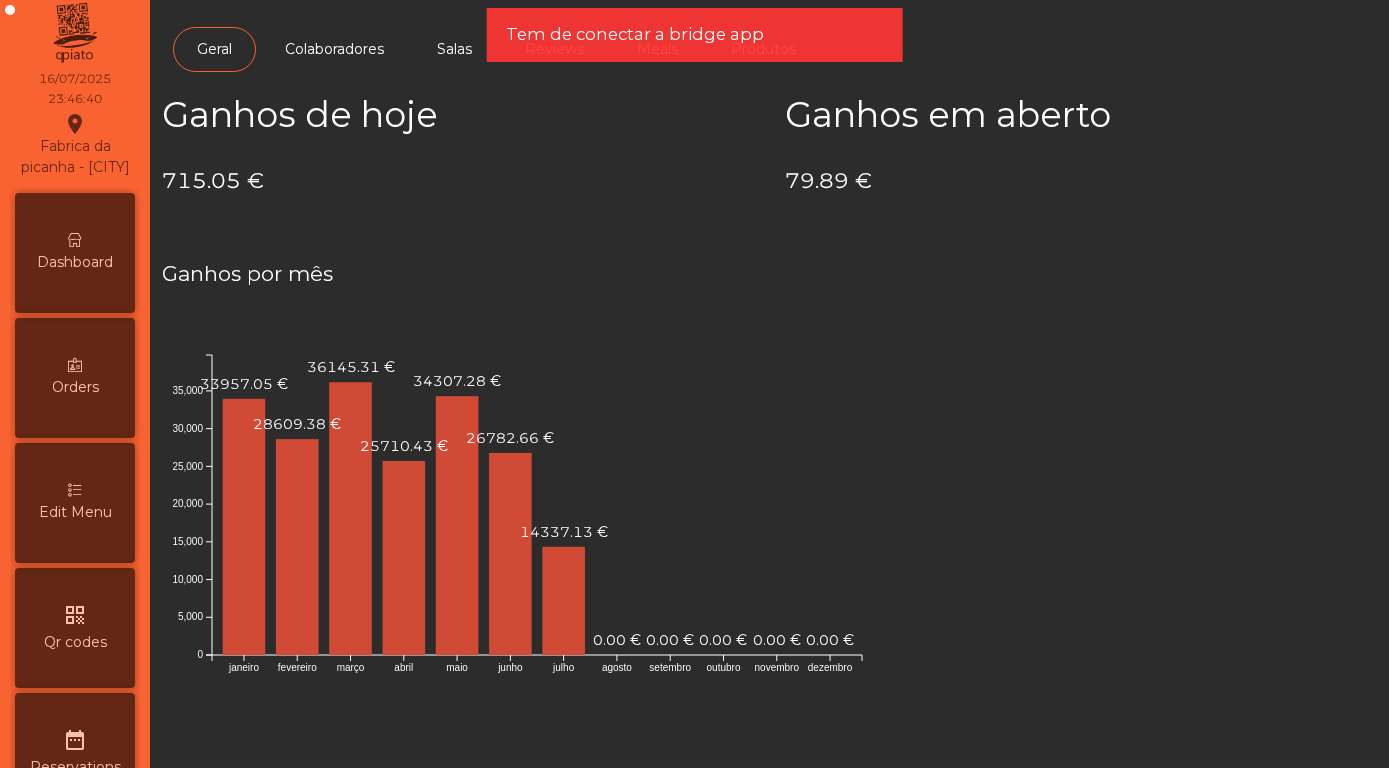 scroll, scrollTop: 0, scrollLeft: 0, axis: both 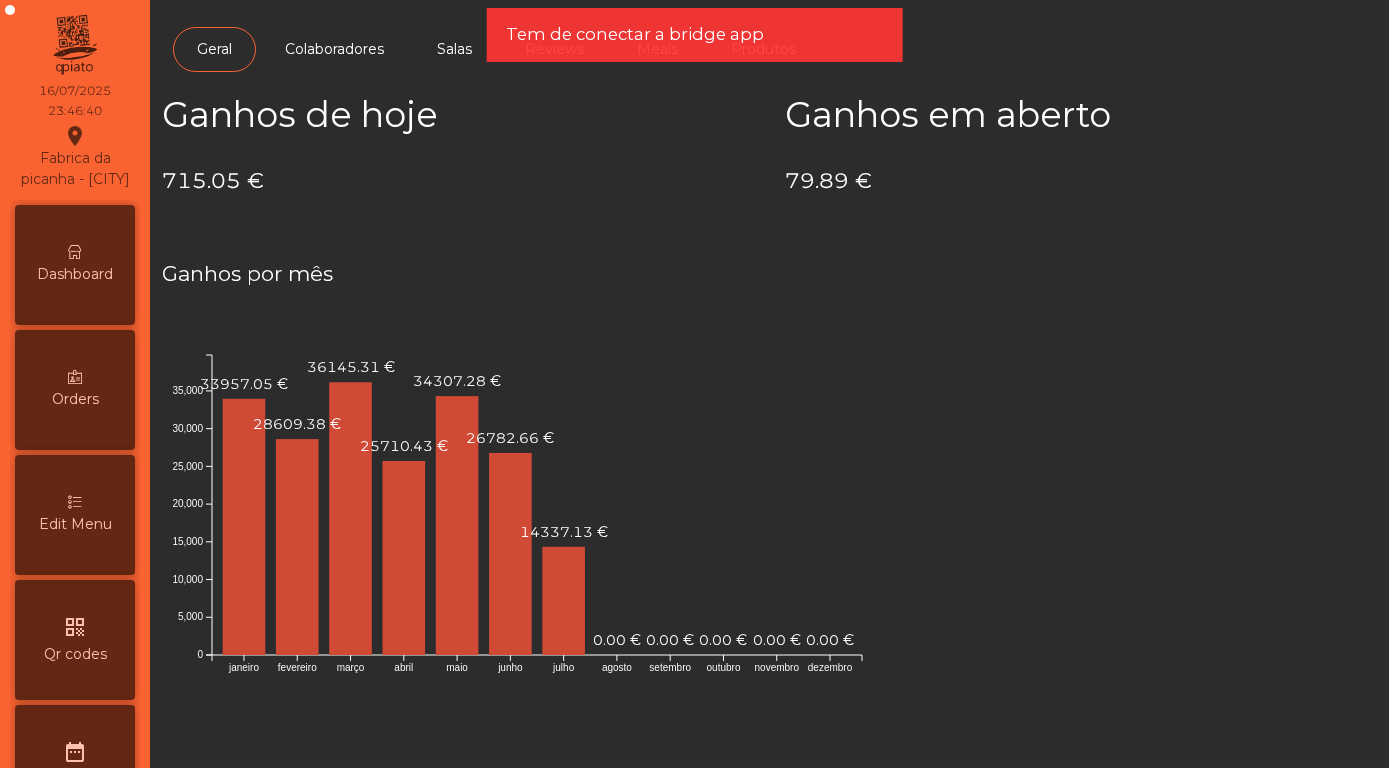 click on "Dashboard" at bounding box center [75, 265] 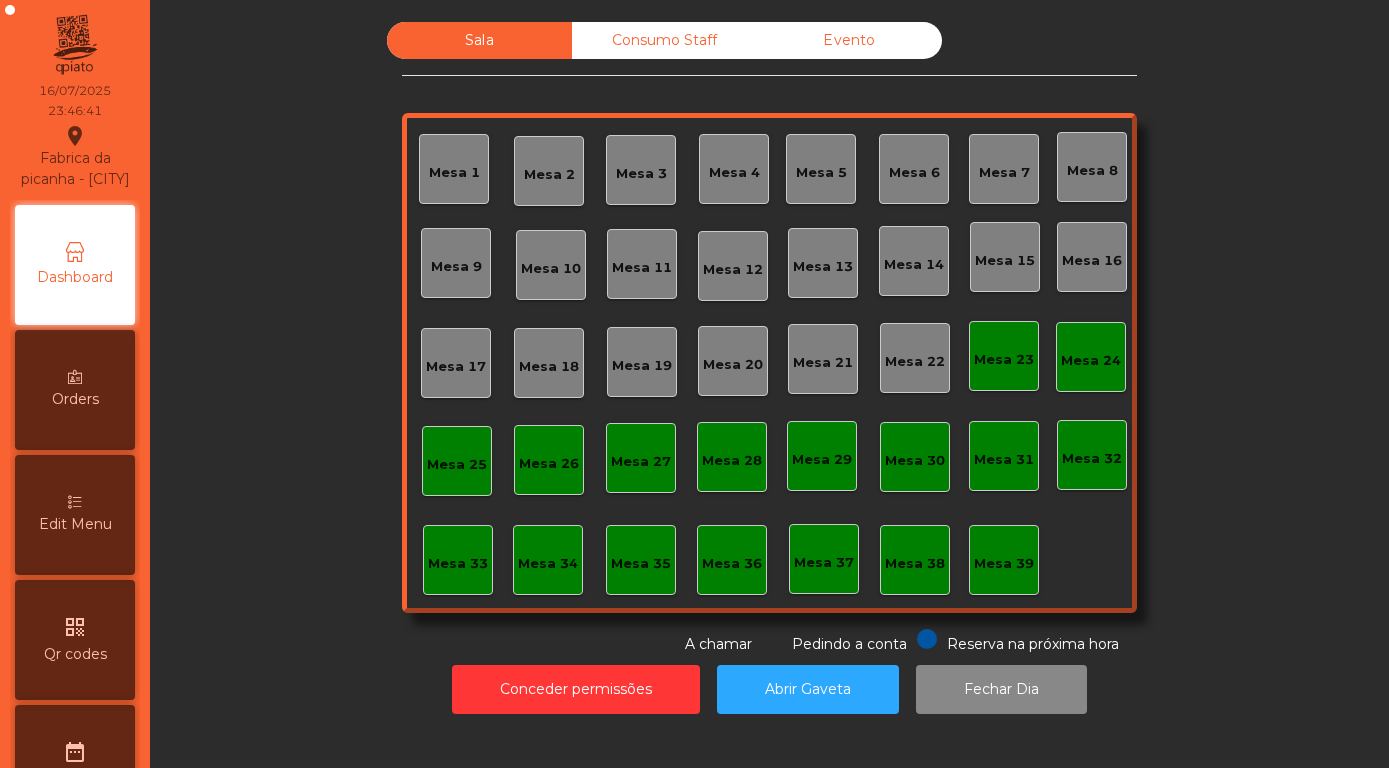 click on "Evento" 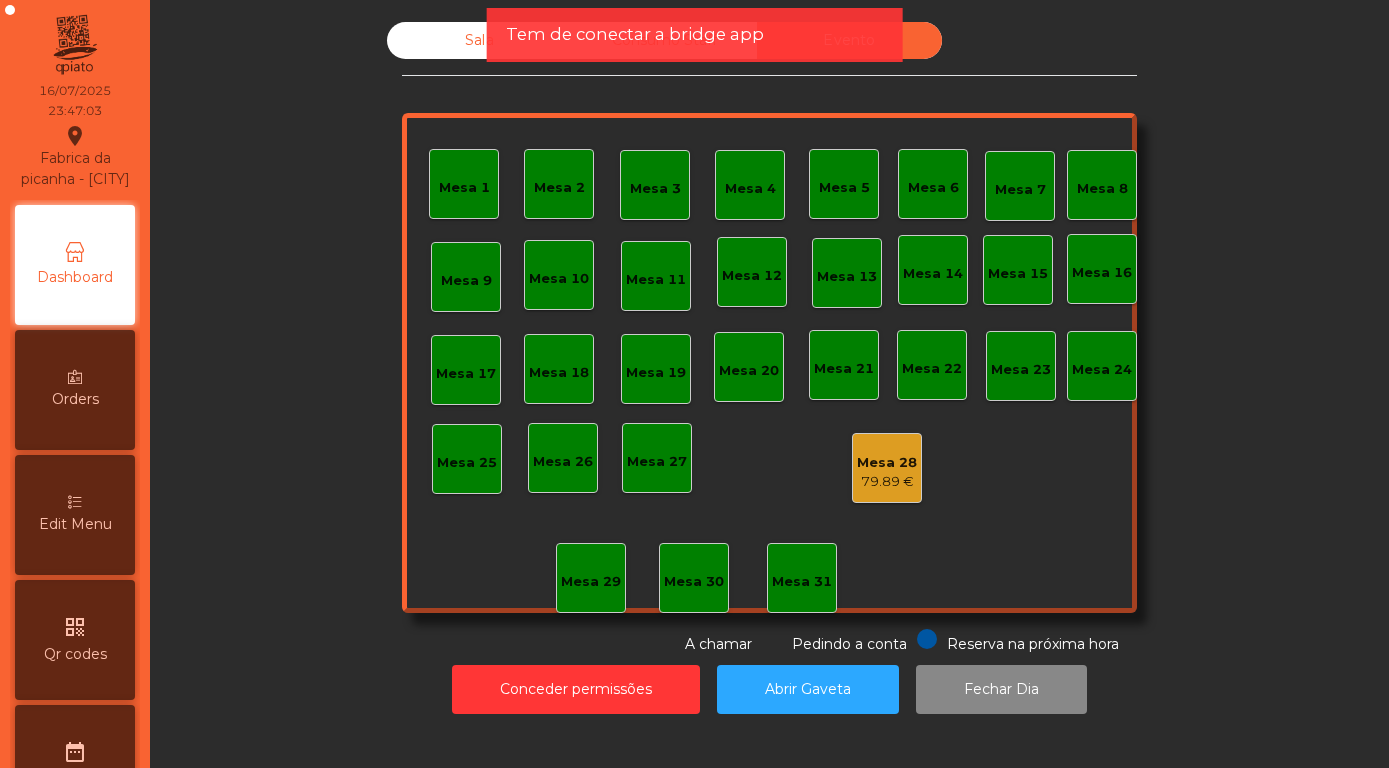 click on "Mesa 28   79.89 €" 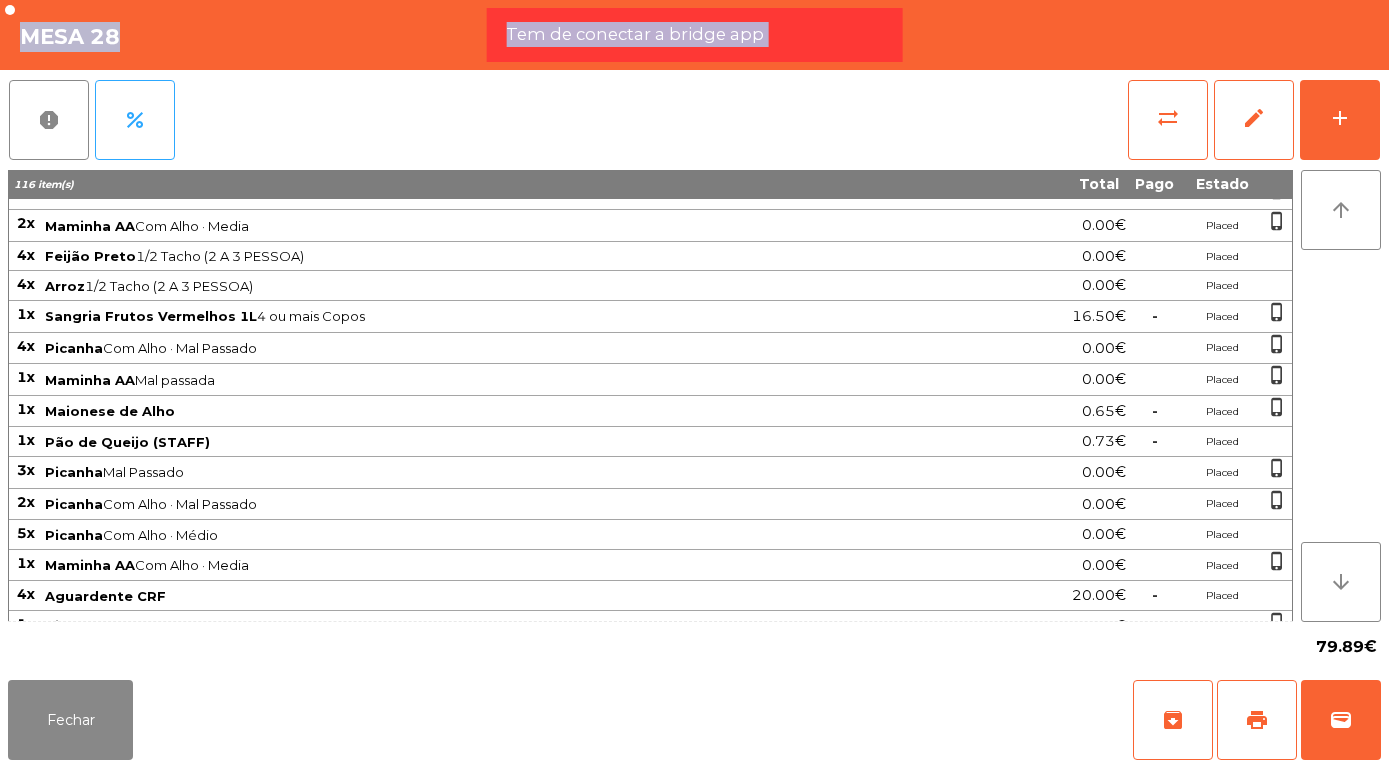scroll, scrollTop: 1051, scrollLeft: 0, axis: vertical 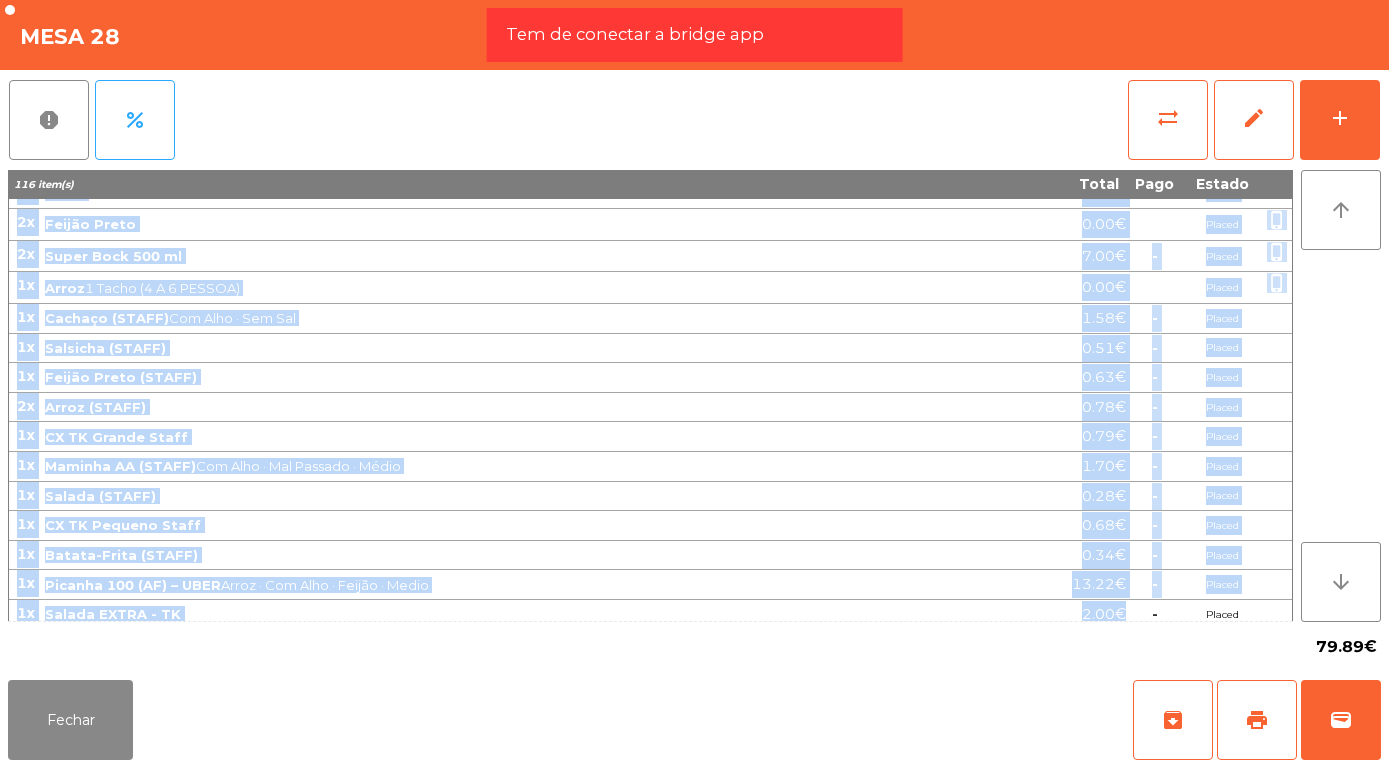 drag, startPoint x: 20, startPoint y: 213, endPoint x: 1126, endPoint y: 604, distance: 1173.0801 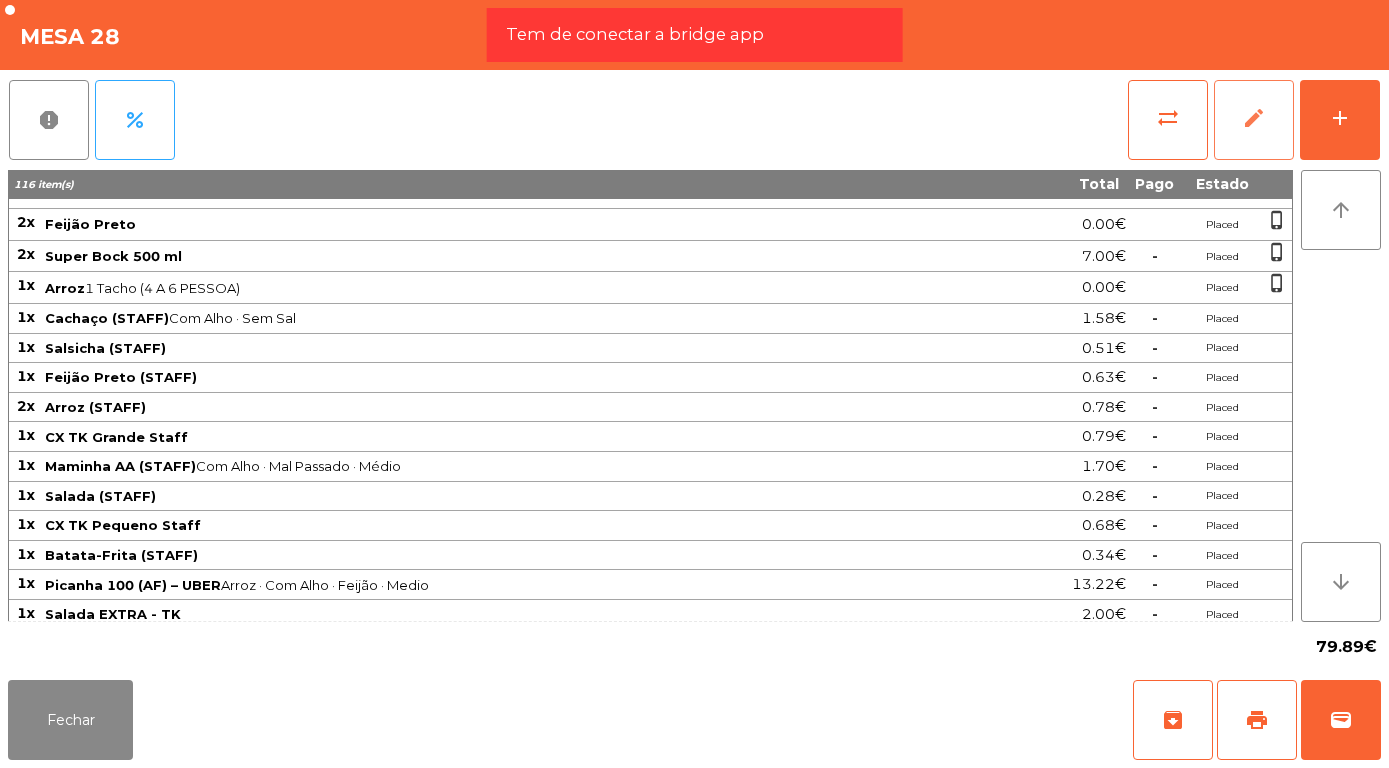 click on "edit" 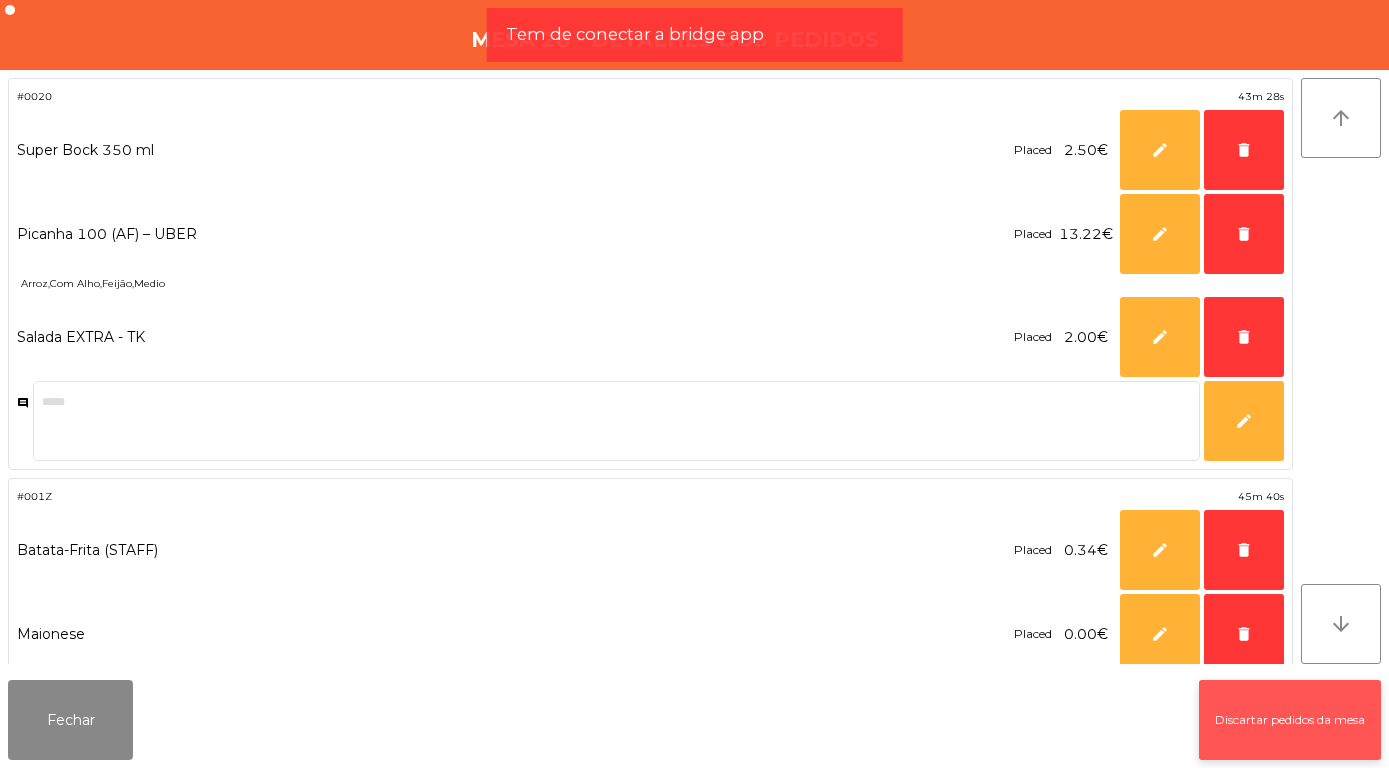 click on "Discartar pedidos da mesa" 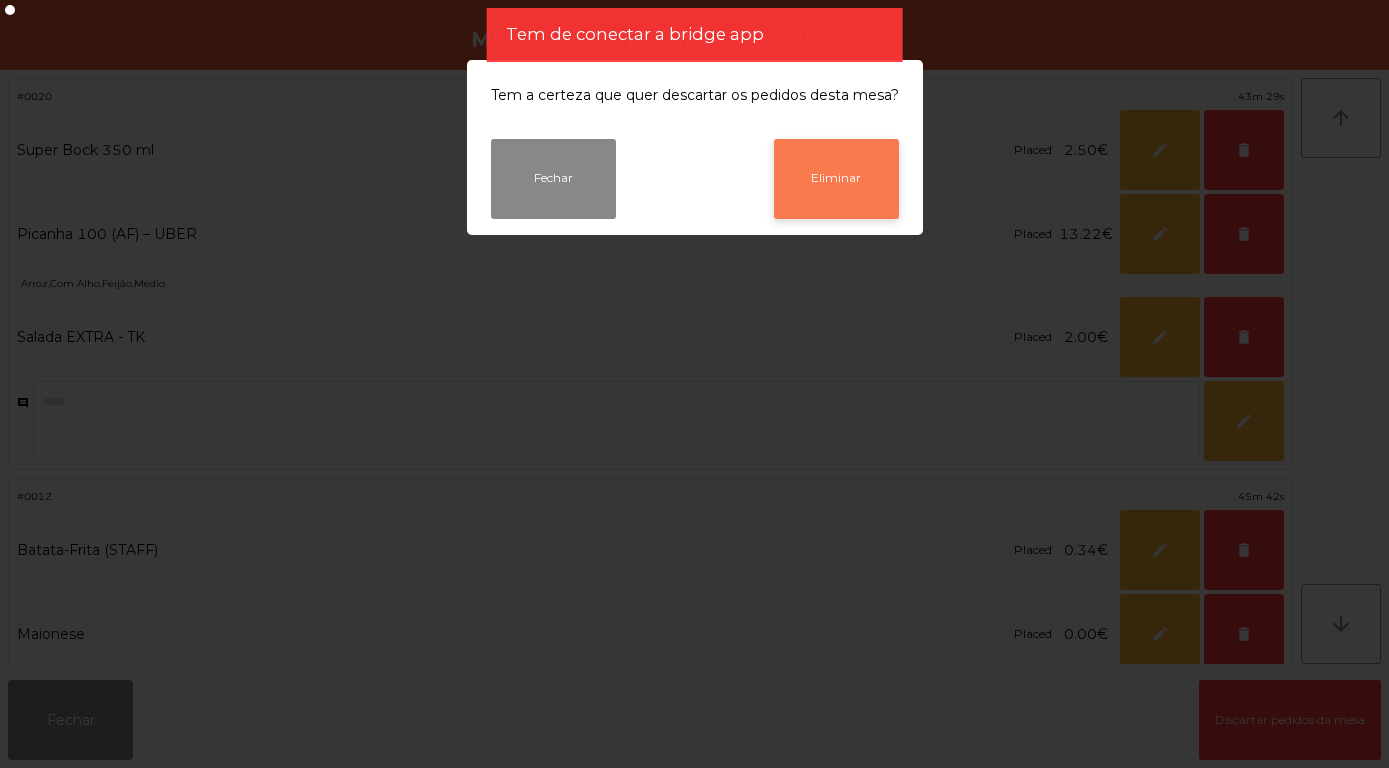 click on "Eliminar" 